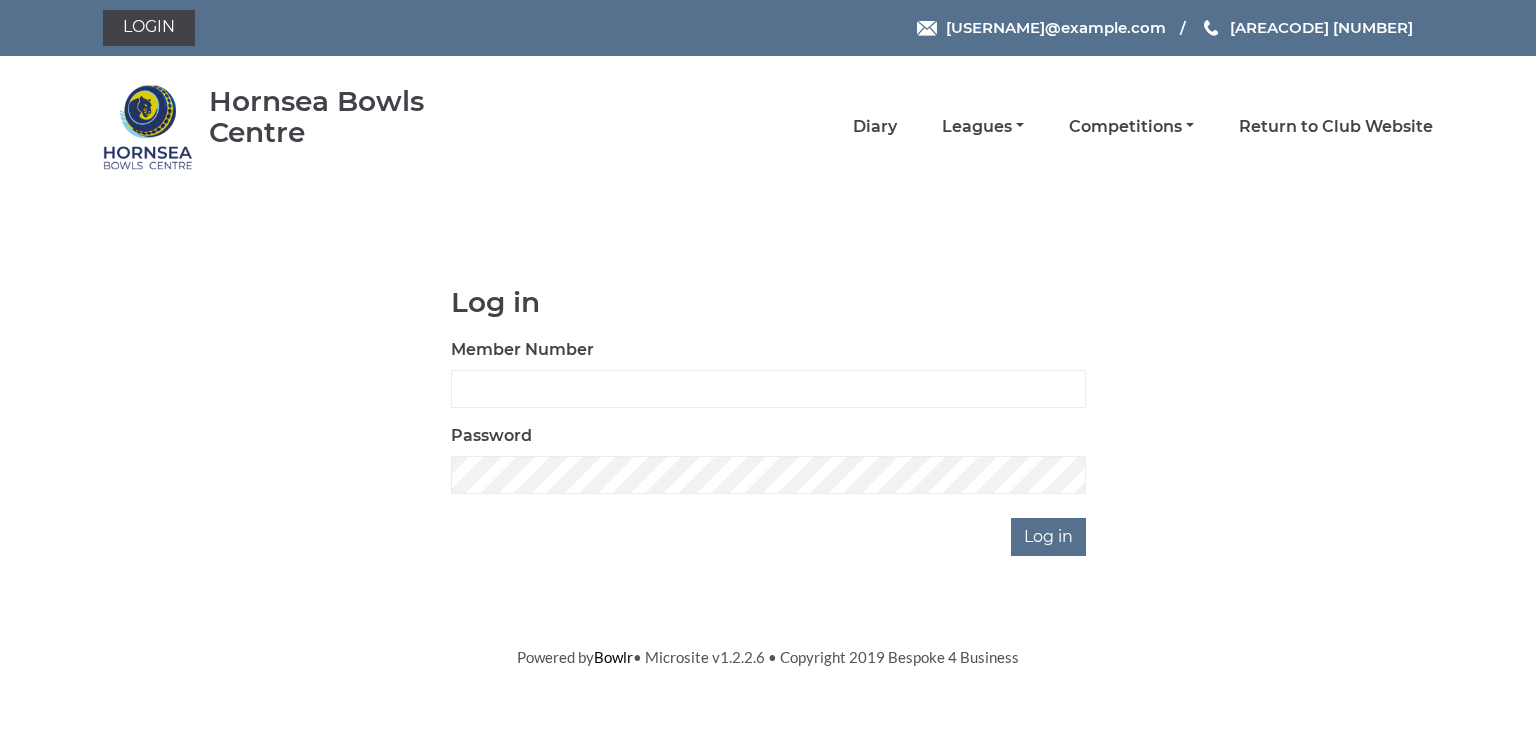 scroll, scrollTop: 0, scrollLeft: 0, axis: both 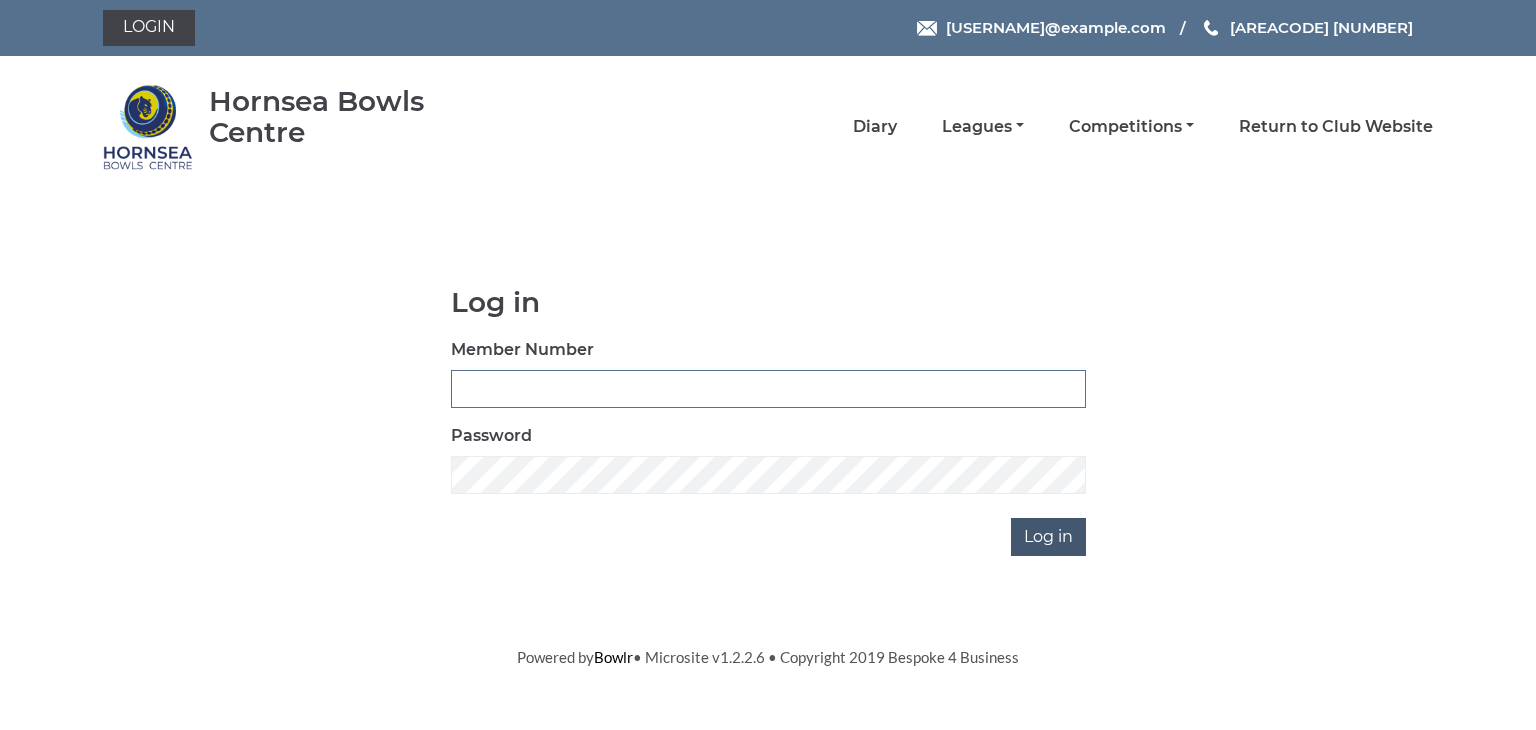 type on "0902" 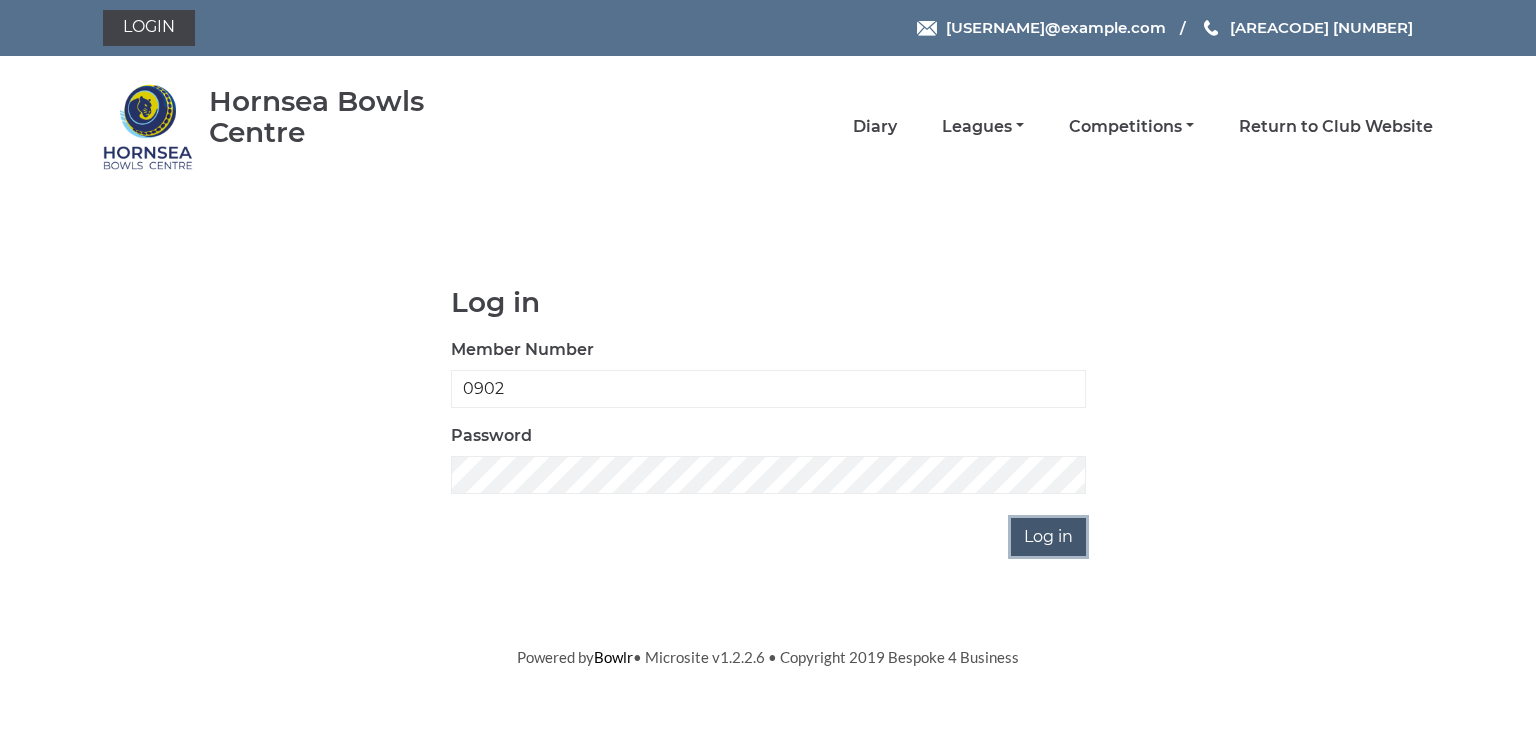 click on "Log in" at bounding box center (1048, 537) 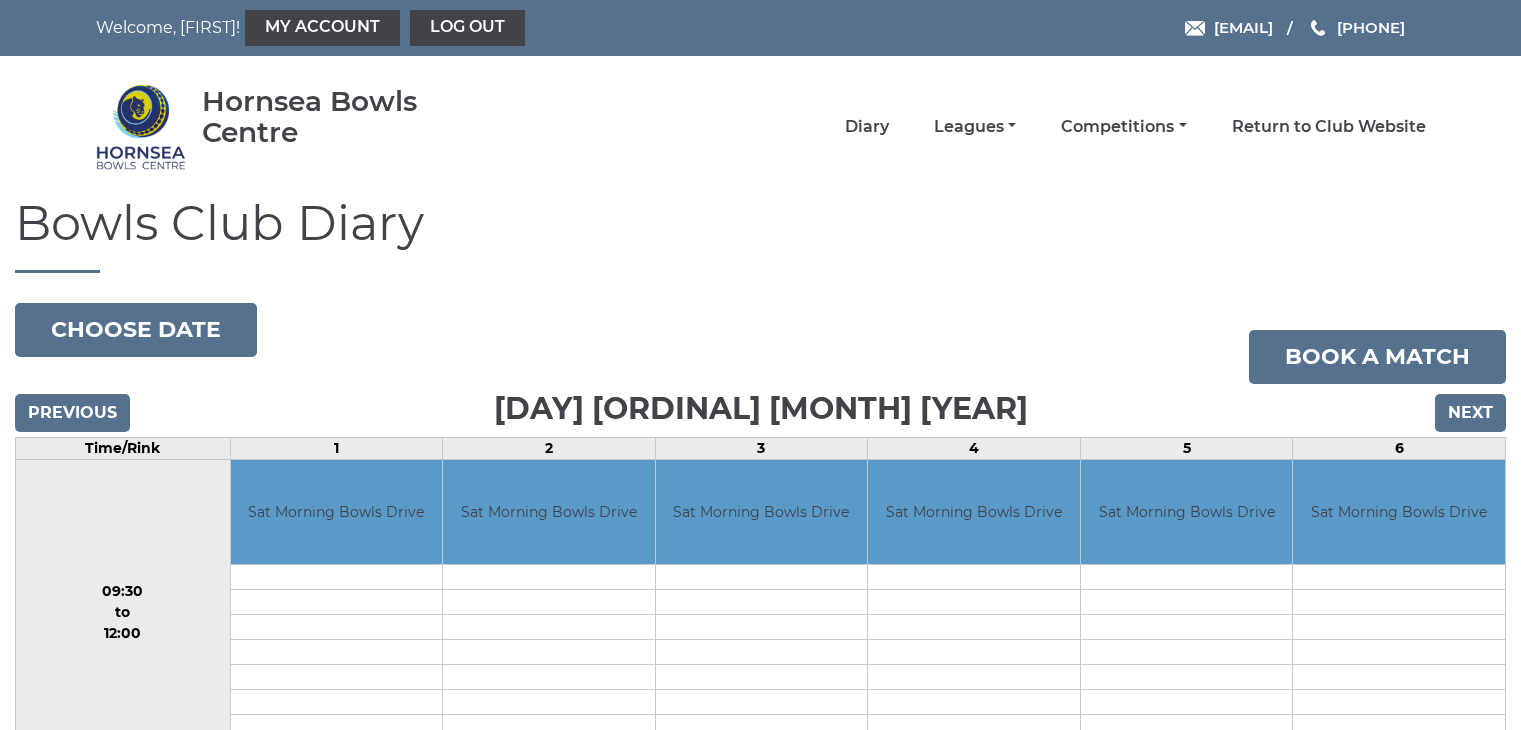 scroll, scrollTop: 0, scrollLeft: 0, axis: both 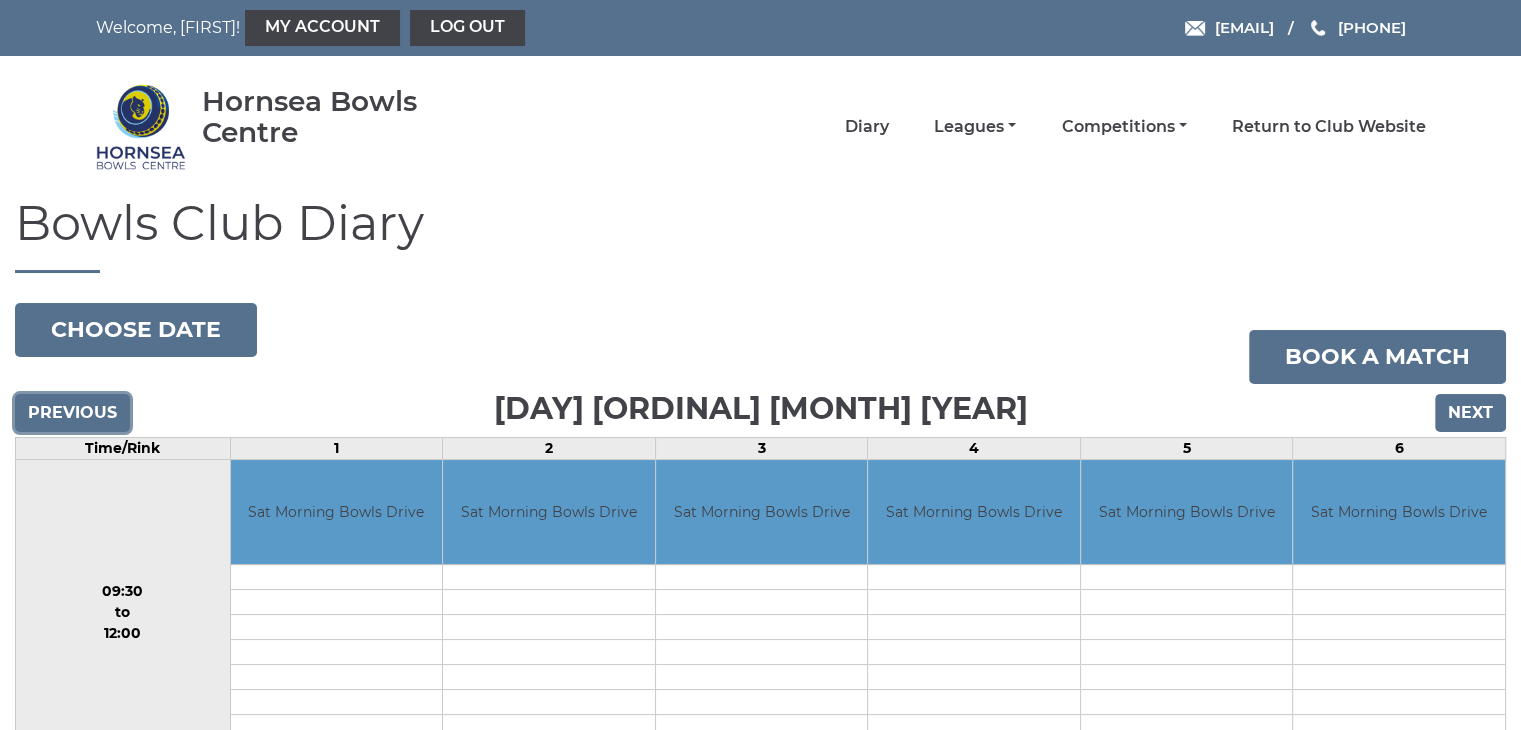 click on "Previous" at bounding box center (72, 413) 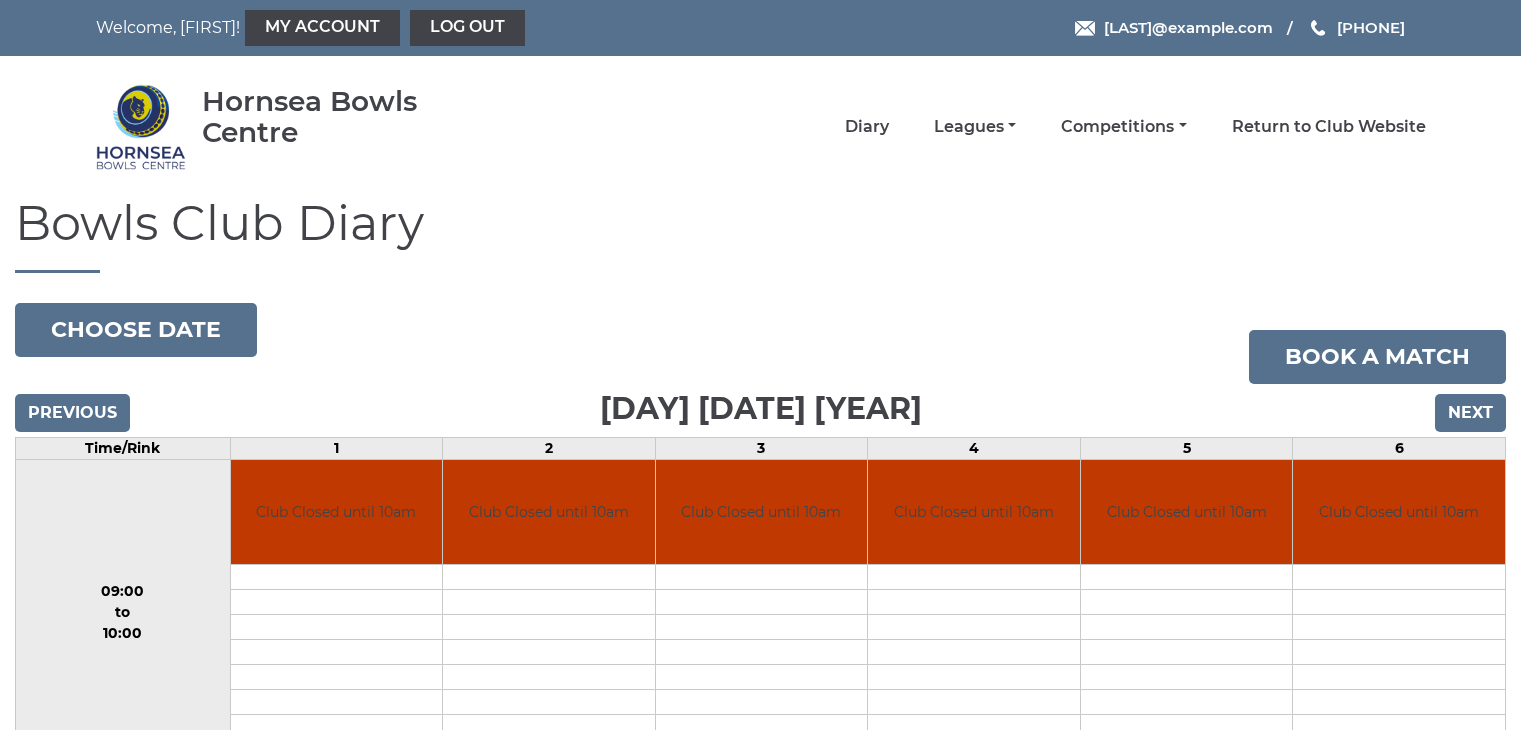 scroll, scrollTop: 0, scrollLeft: 0, axis: both 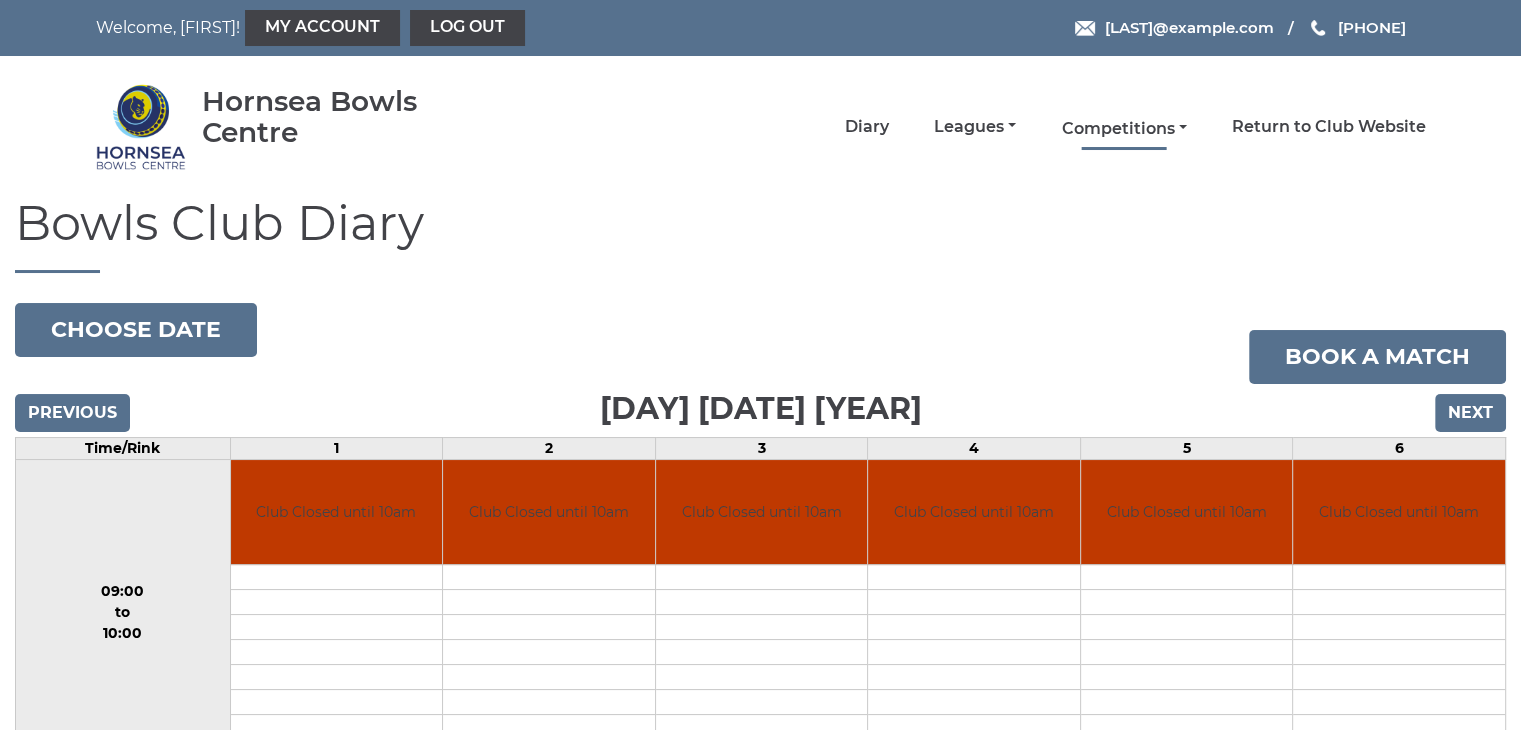 click on "Competitions" at bounding box center (1123, 129) 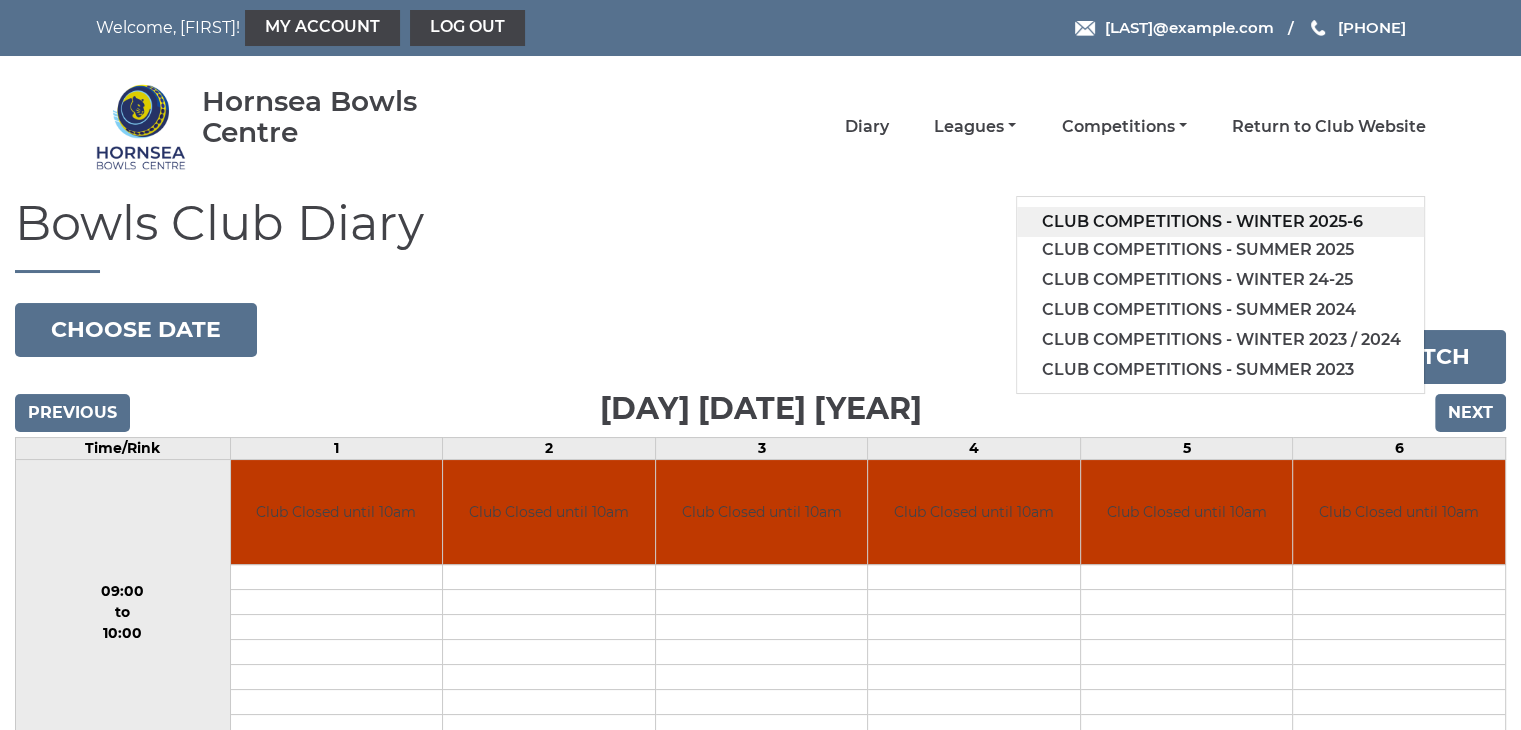 click on "Club competitions - Winter 2025-6" at bounding box center (1220, 222) 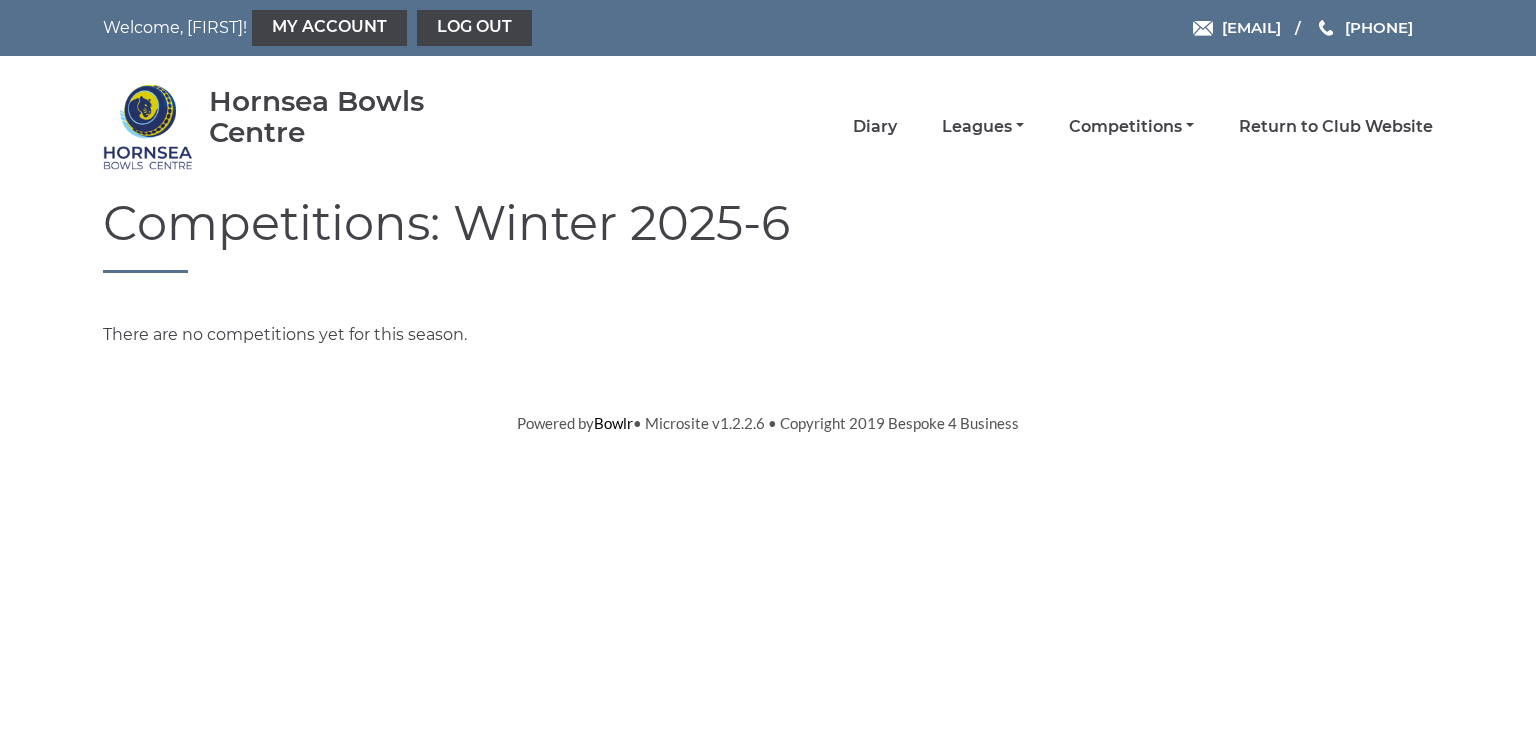 scroll, scrollTop: 0, scrollLeft: 0, axis: both 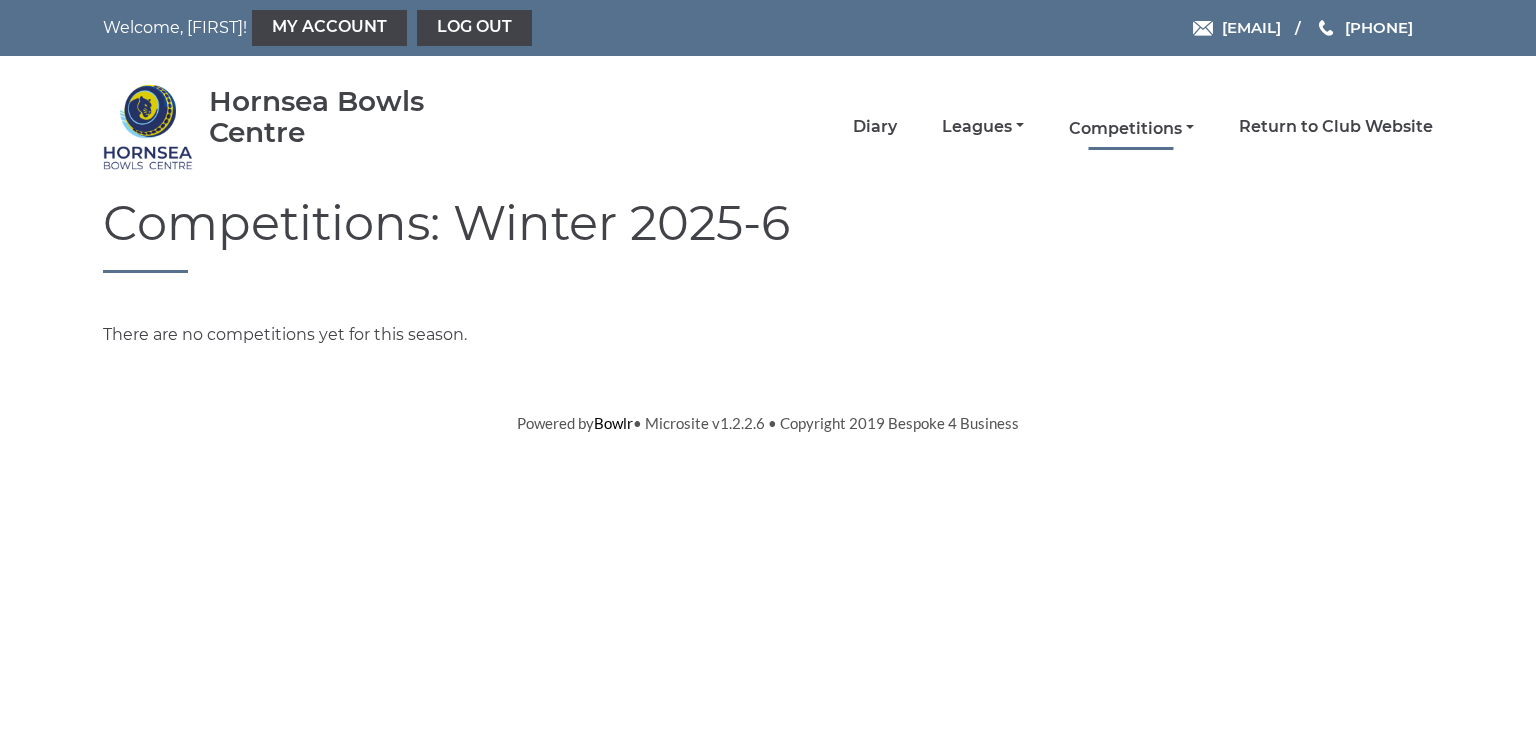 click on "Competitions" at bounding box center (1131, 129) 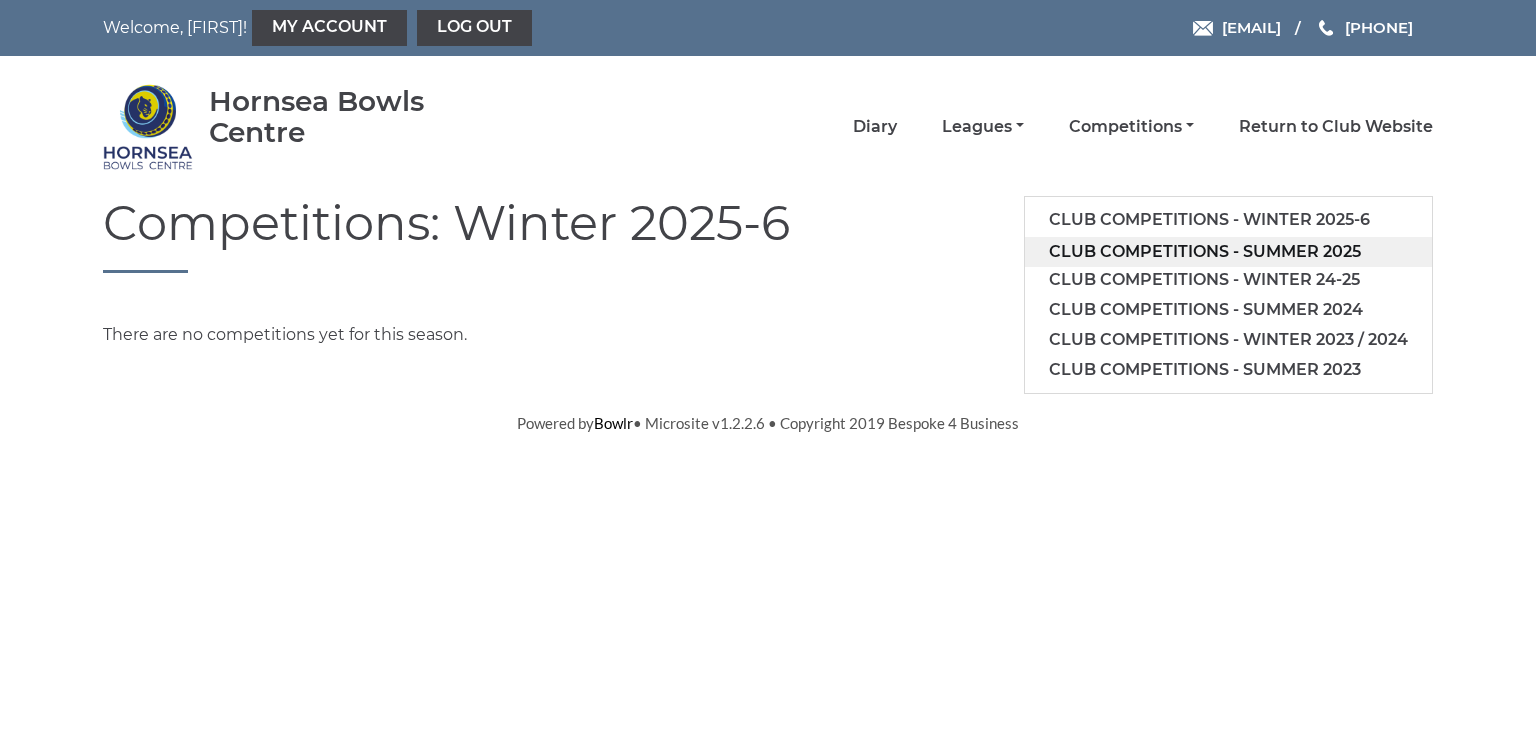 click on "Club competitions - Summer 2025" at bounding box center [1228, 252] 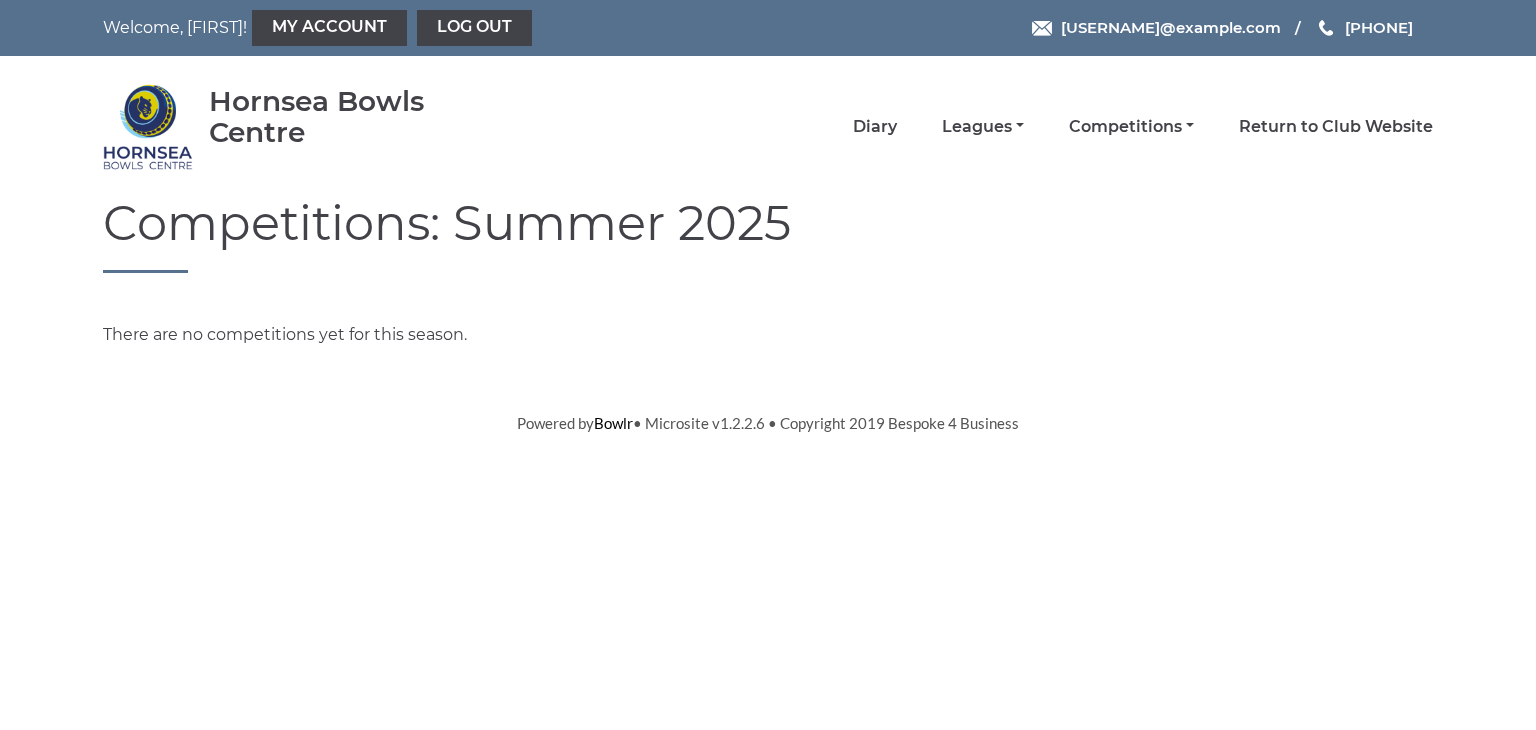 scroll, scrollTop: 0, scrollLeft: 0, axis: both 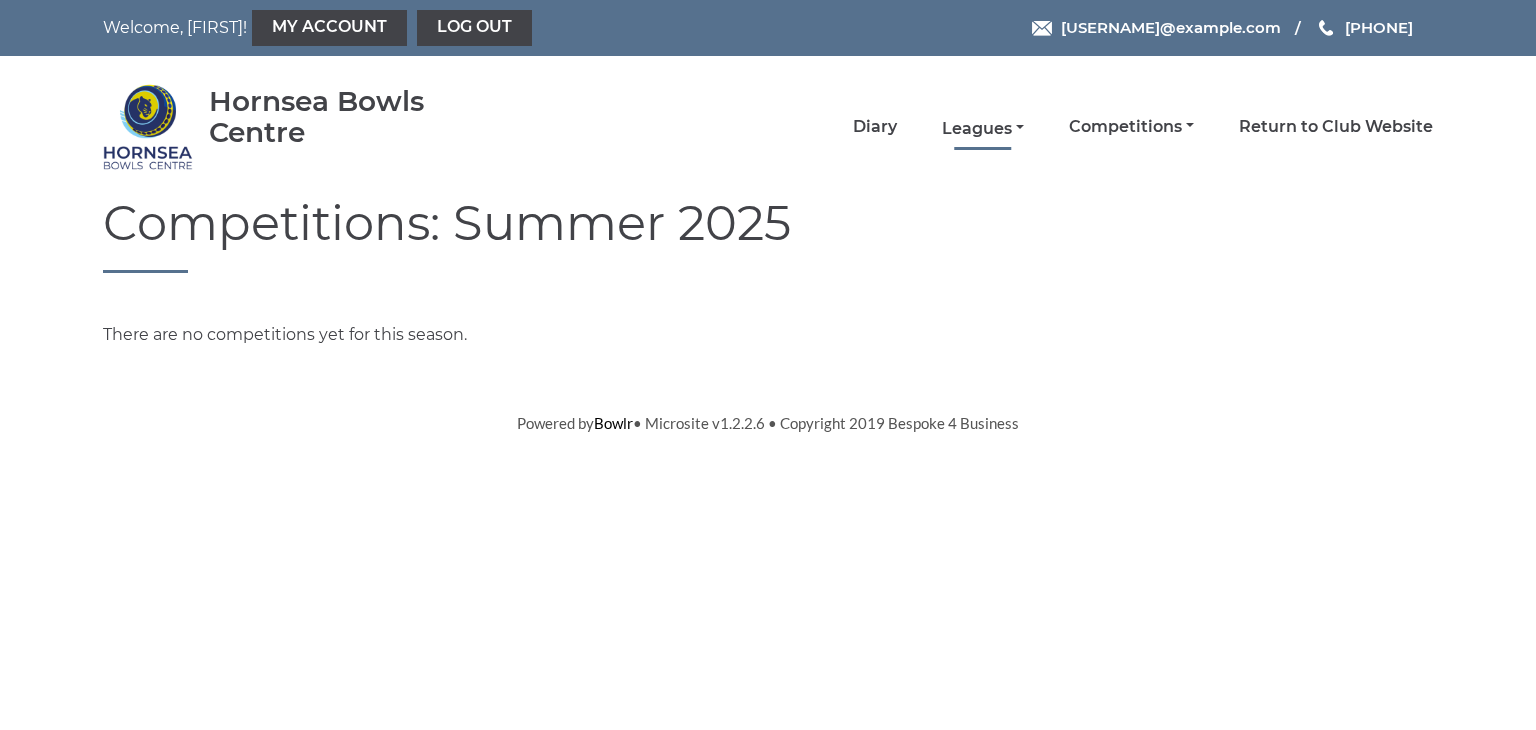 click on "Leagues" at bounding box center [983, 129] 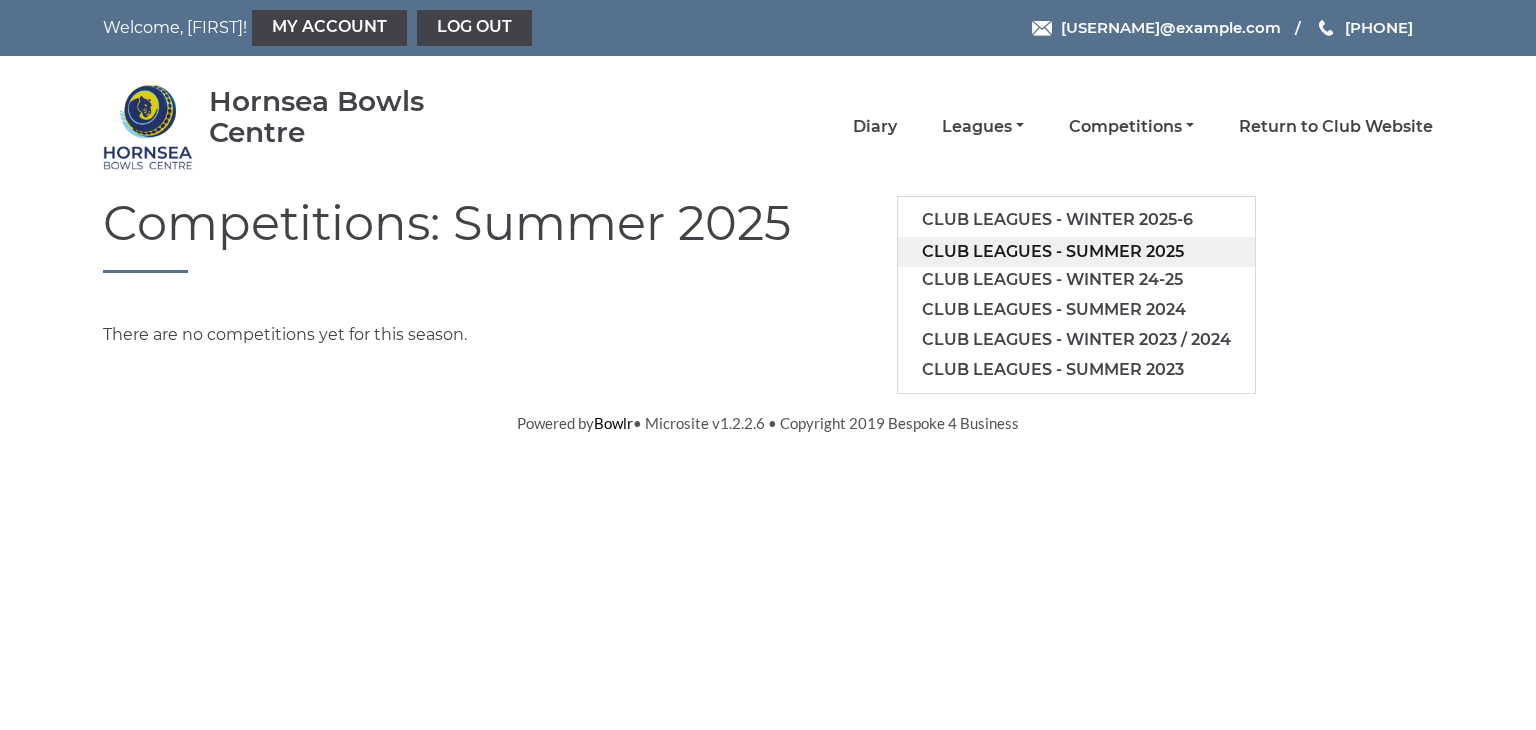 click on "Club leagues - Summer 2025" at bounding box center (1076, 252) 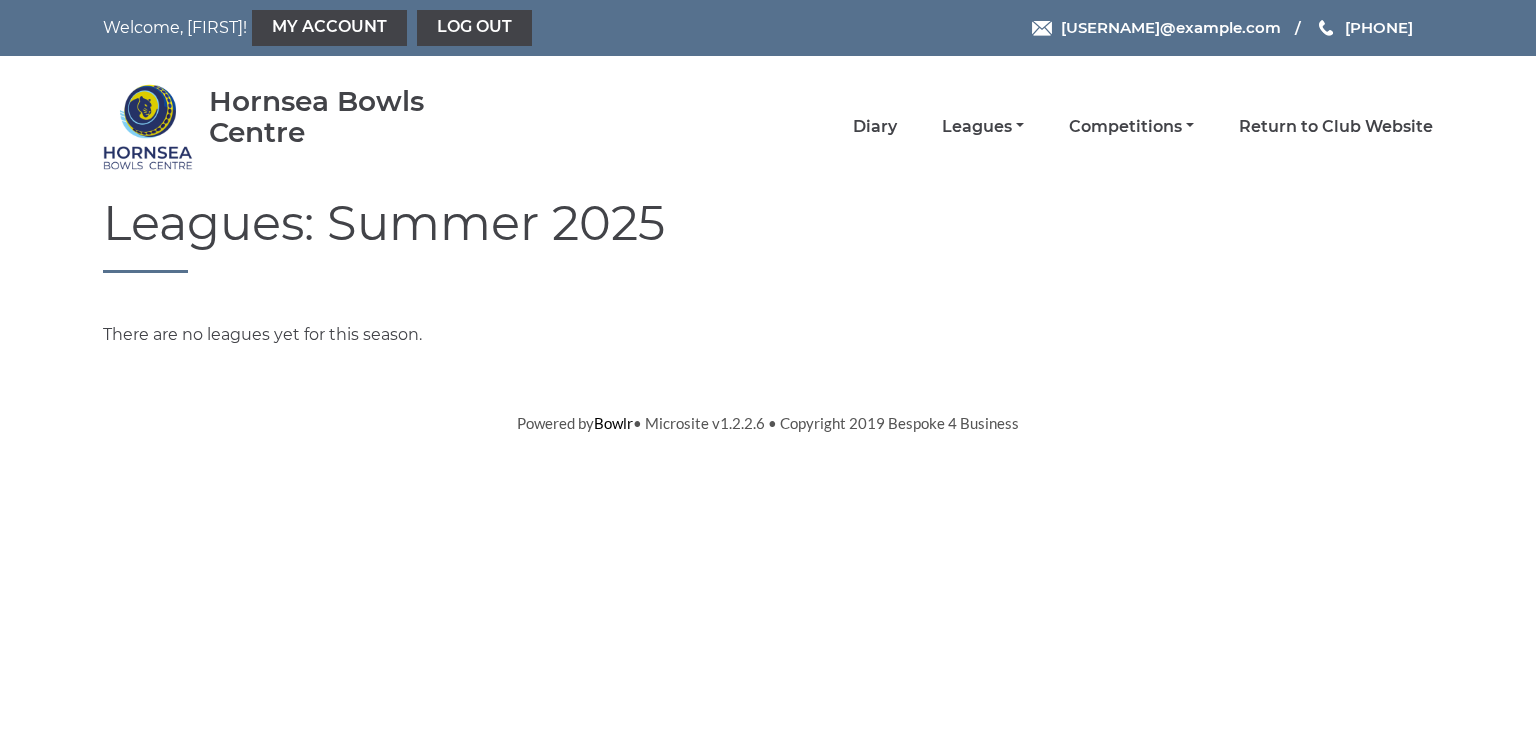 scroll, scrollTop: 0, scrollLeft: 0, axis: both 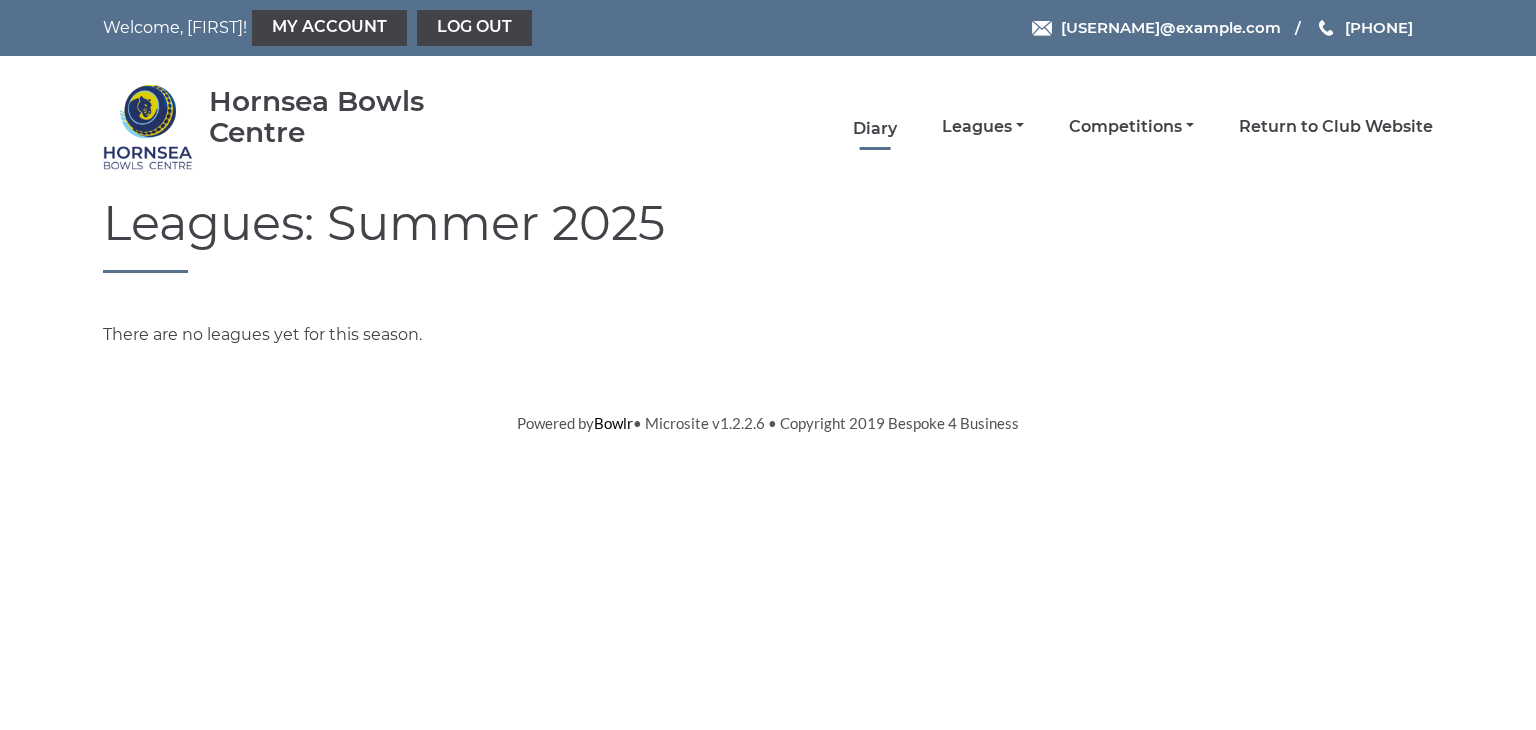 click on "Diary" at bounding box center (875, 129) 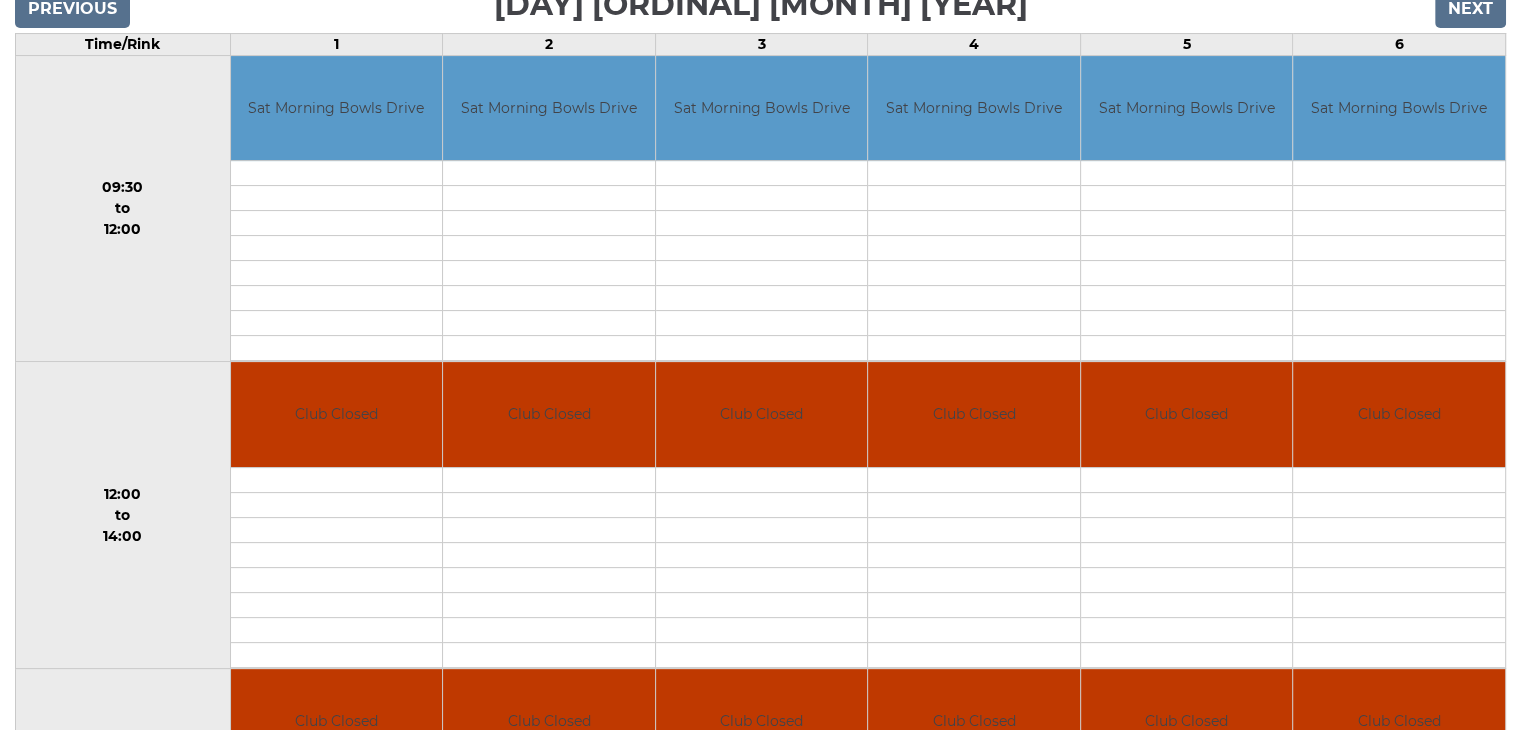 scroll, scrollTop: 0, scrollLeft: 0, axis: both 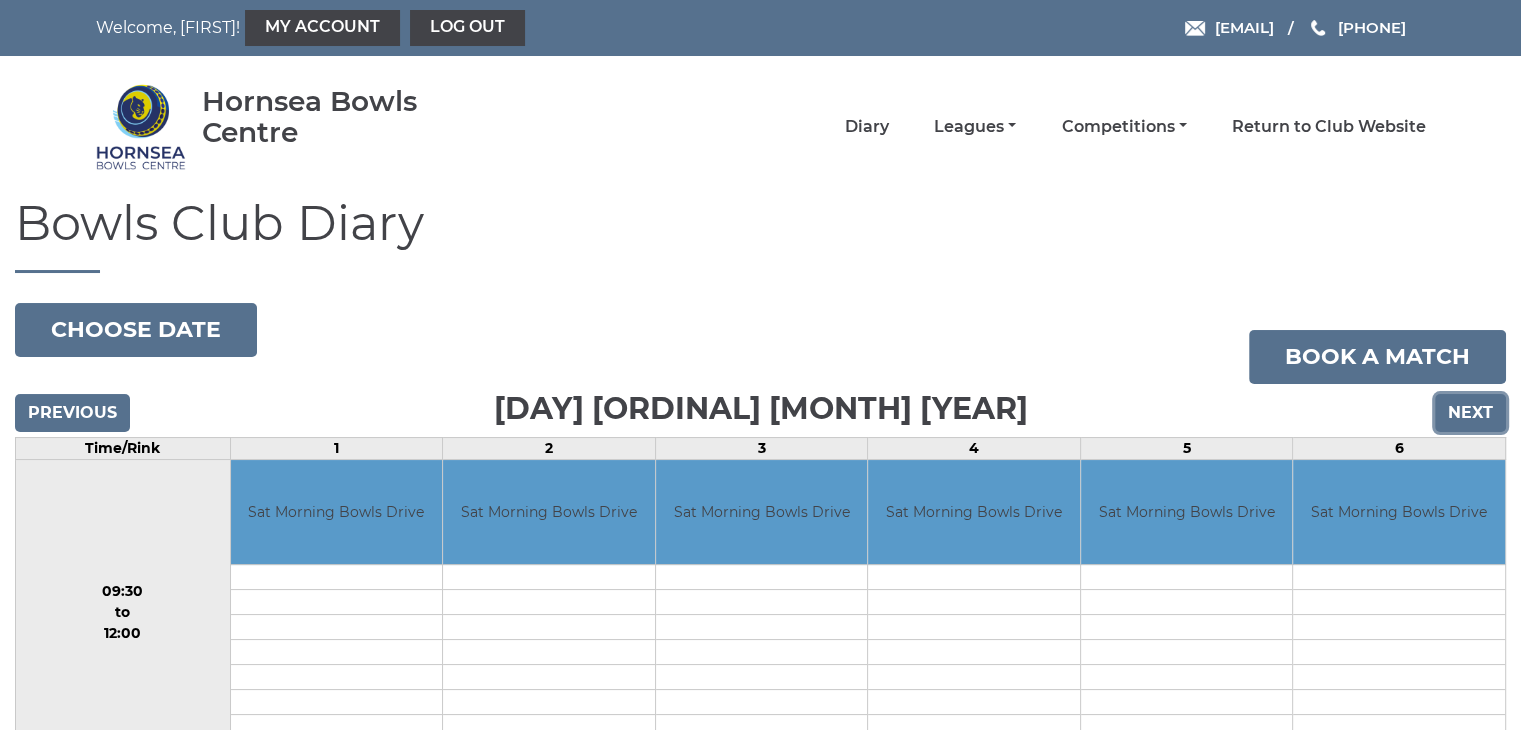 click on "Next" at bounding box center [1470, 413] 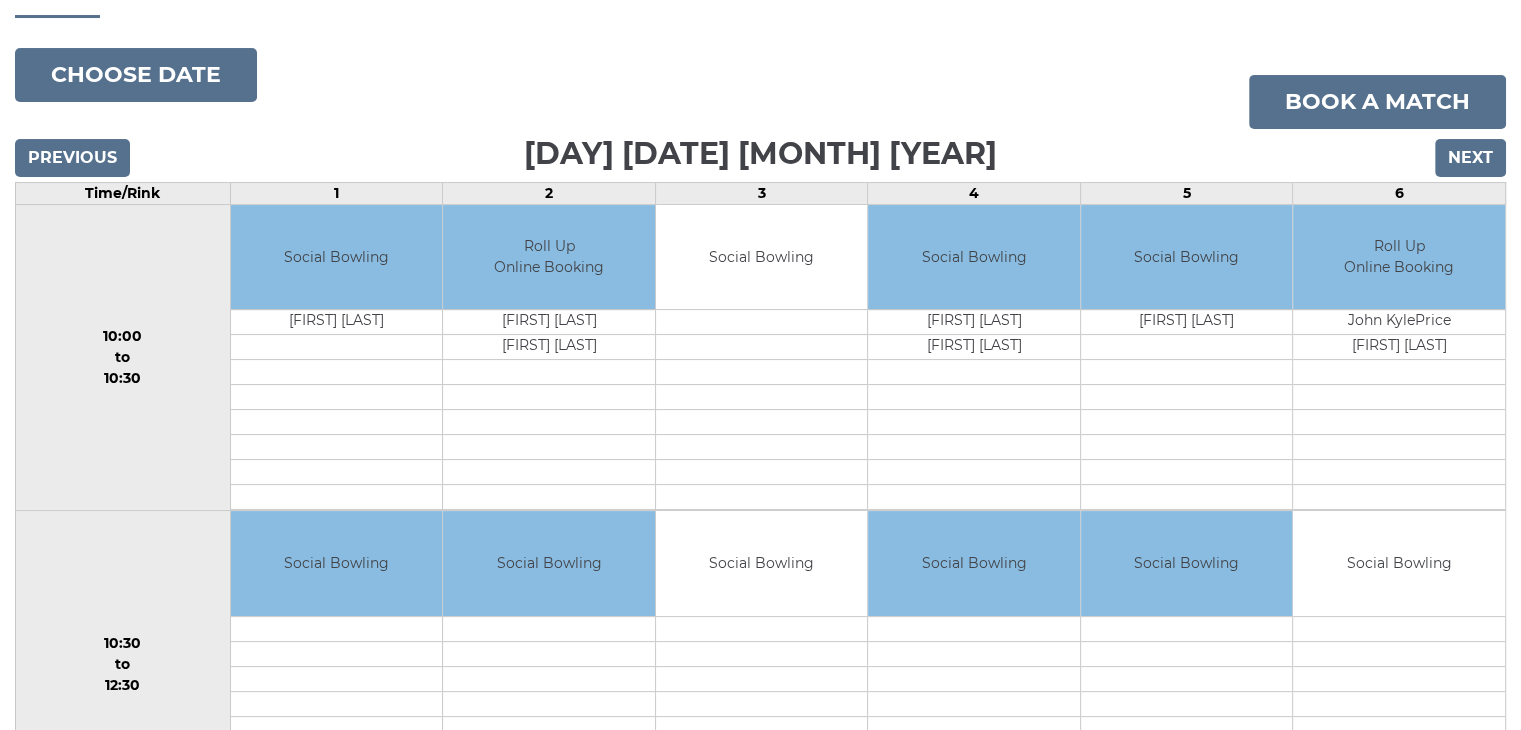 scroll, scrollTop: 300, scrollLeft: 0, axis: vertical 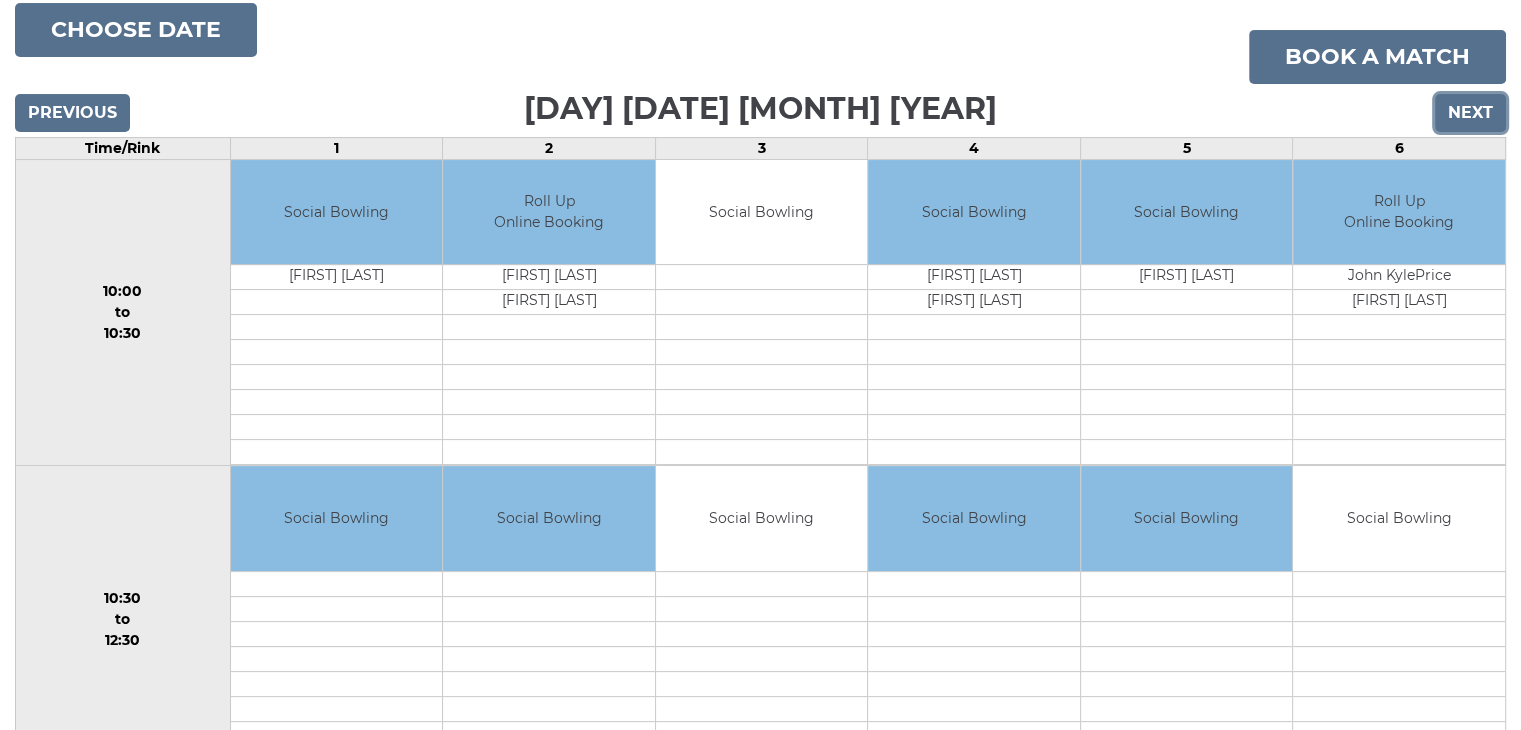 click on "Next" at bounding box center [1470, 113] 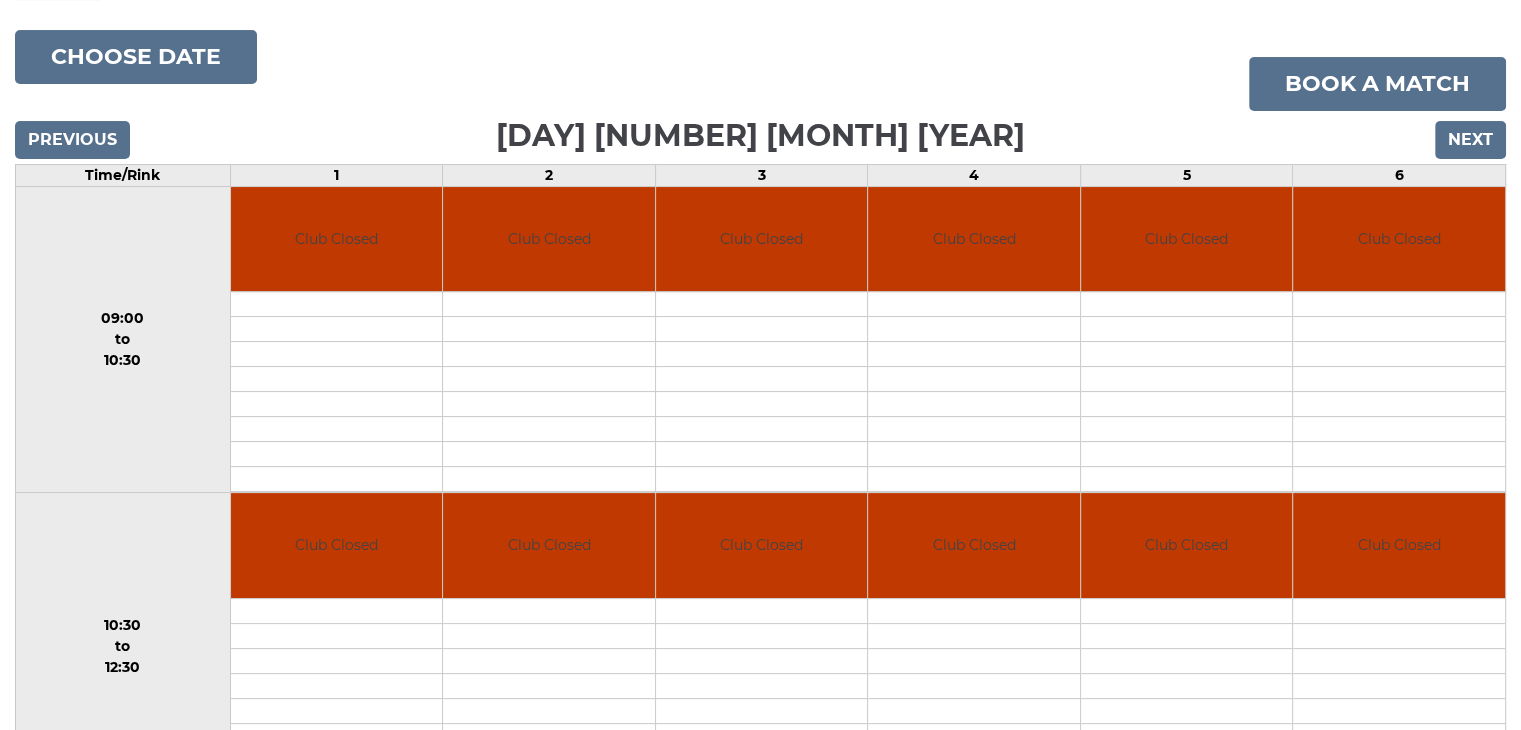scroll, scrollTop: 0, scrollLeft: 0, axis: both 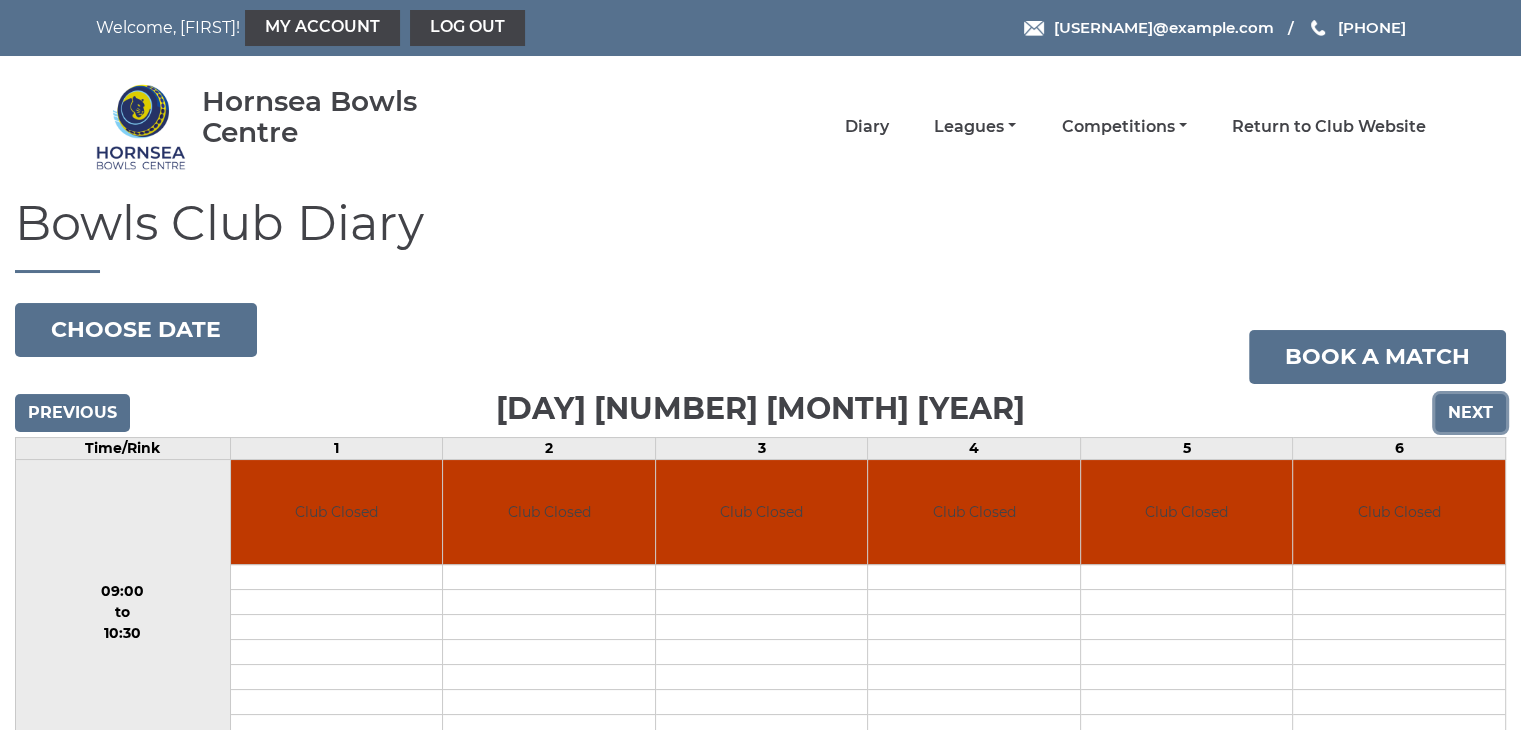 click on "Next" at bounding box center [1470, 413] 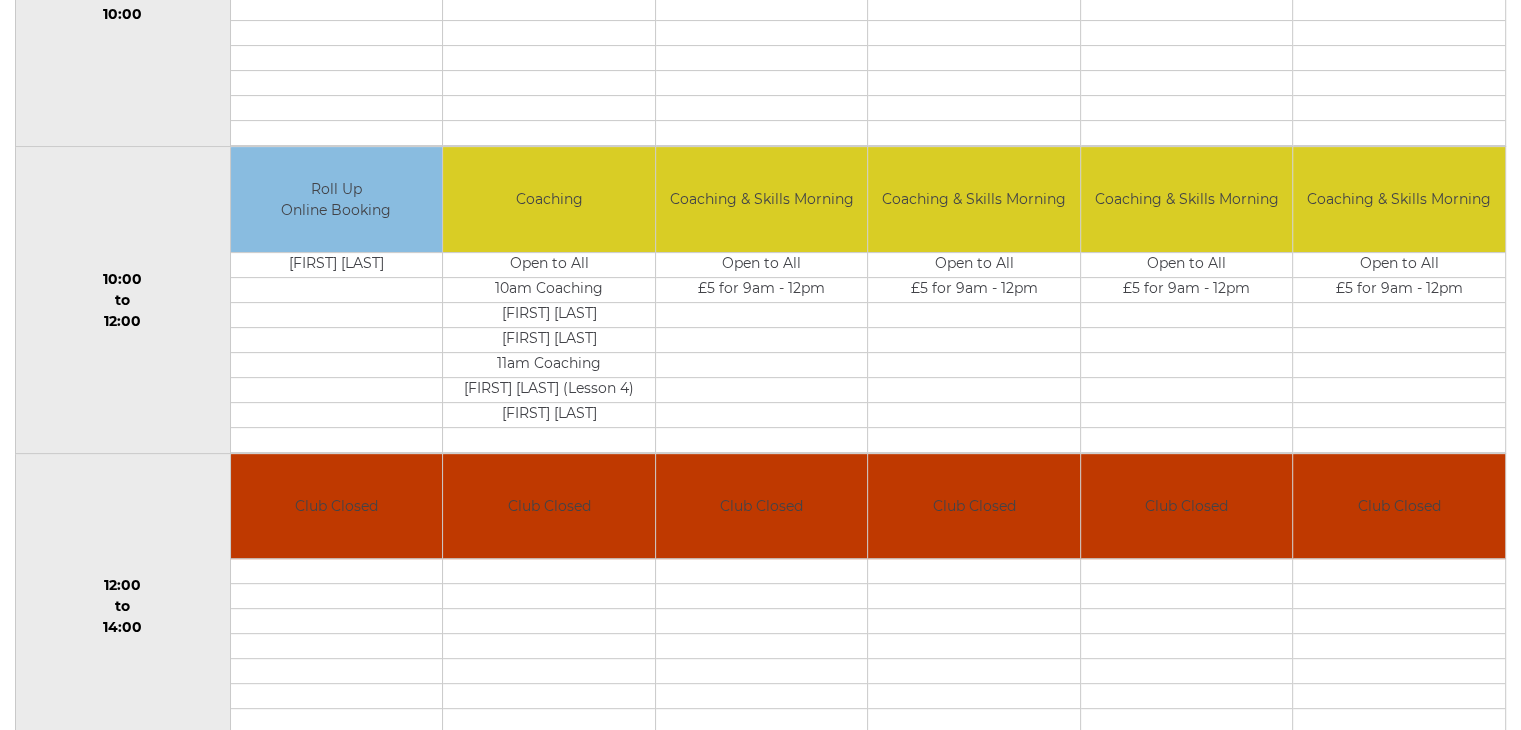 scroll, scrollTop: 0, scrollLeft: 0, axis: both 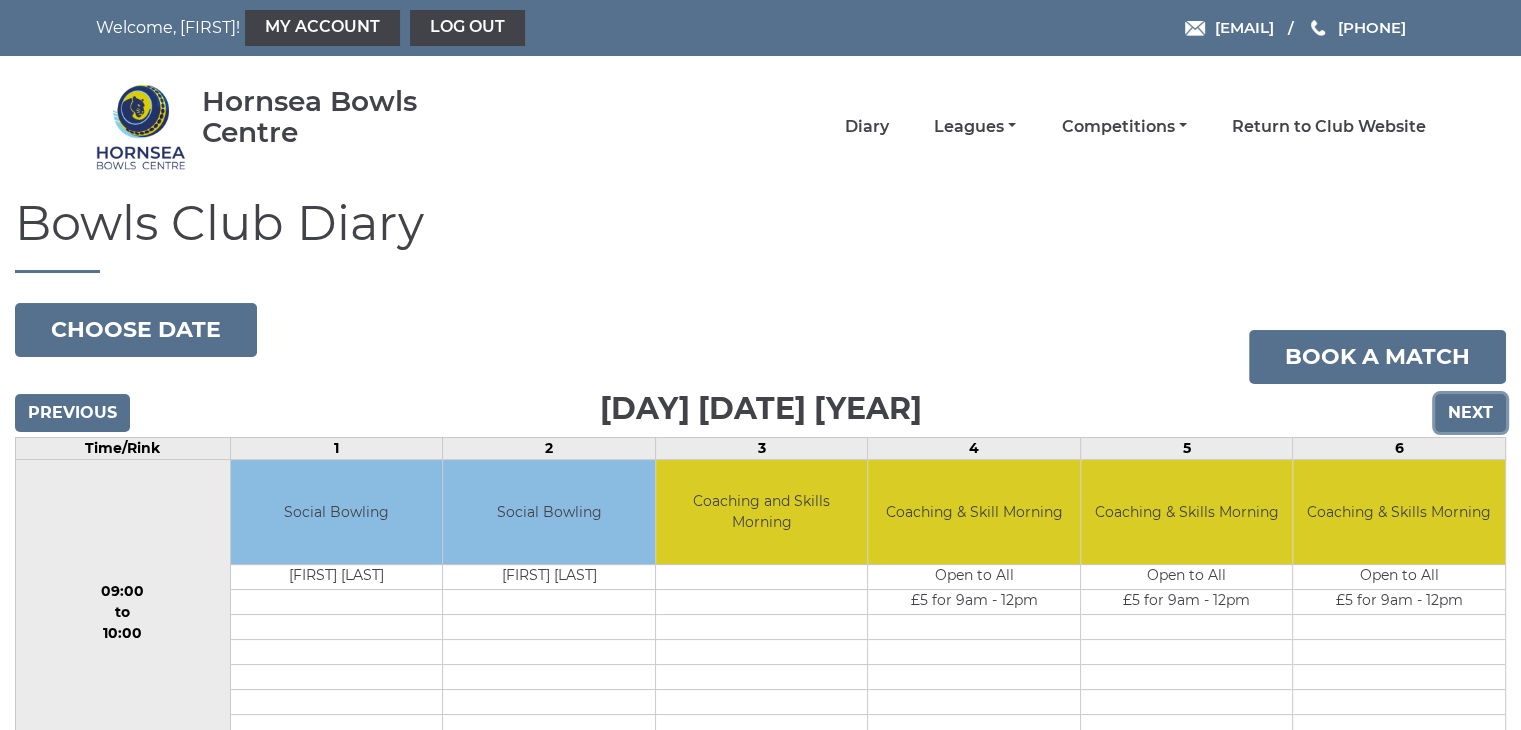 click on "Next" at bounding box center [1470, 413] 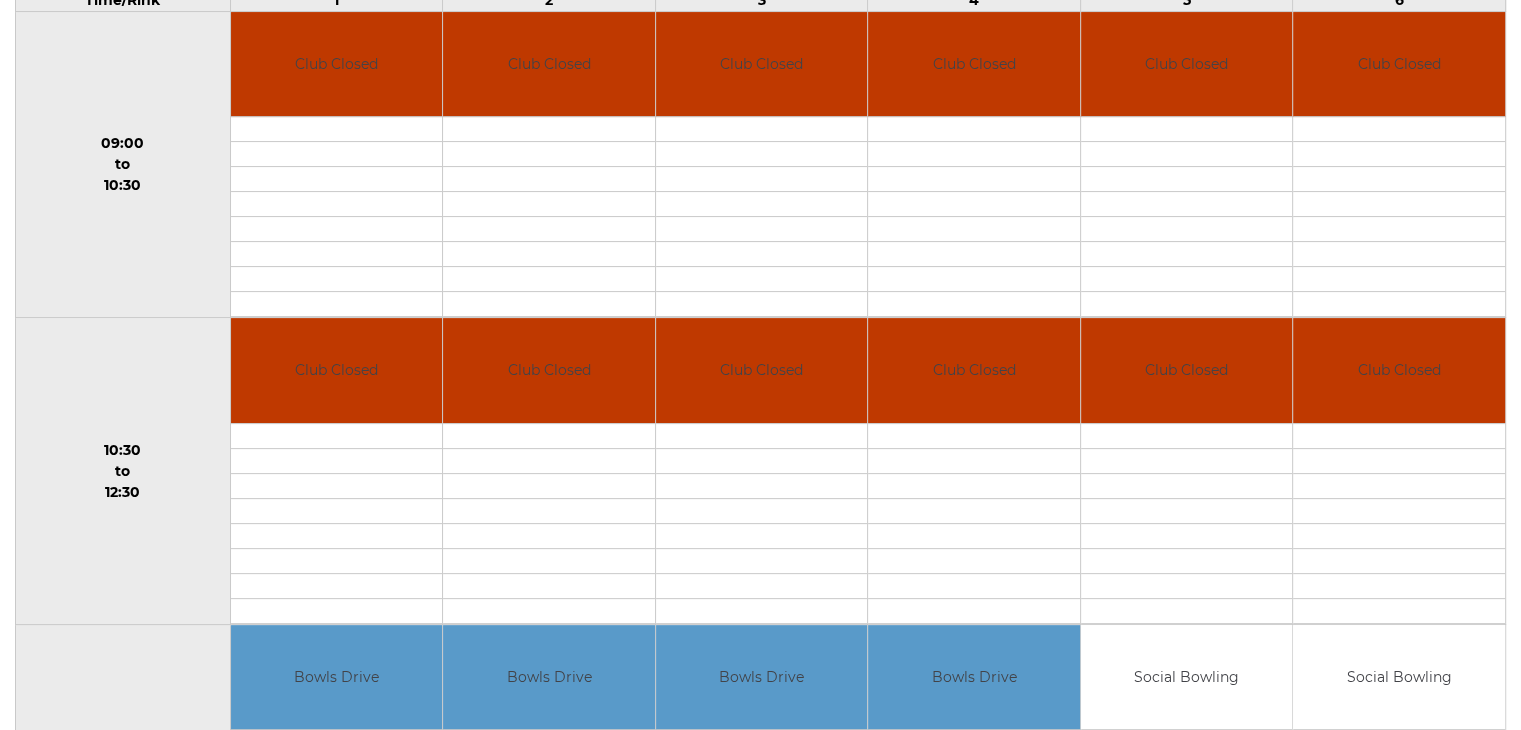 scroll, scrollTop: 0, scrollLeft: 0, axis: both 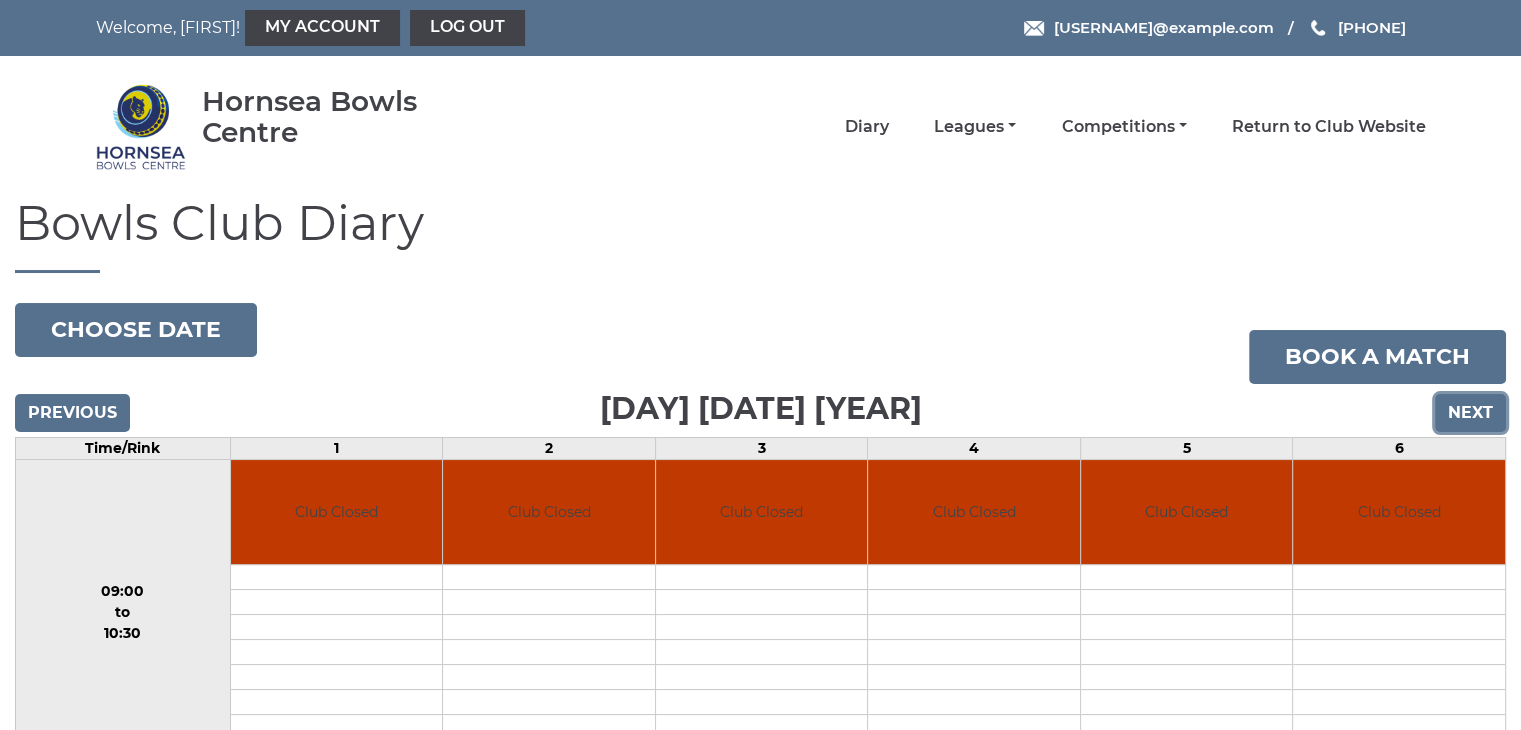 click on "Next" at bounding box center [1470, 413] 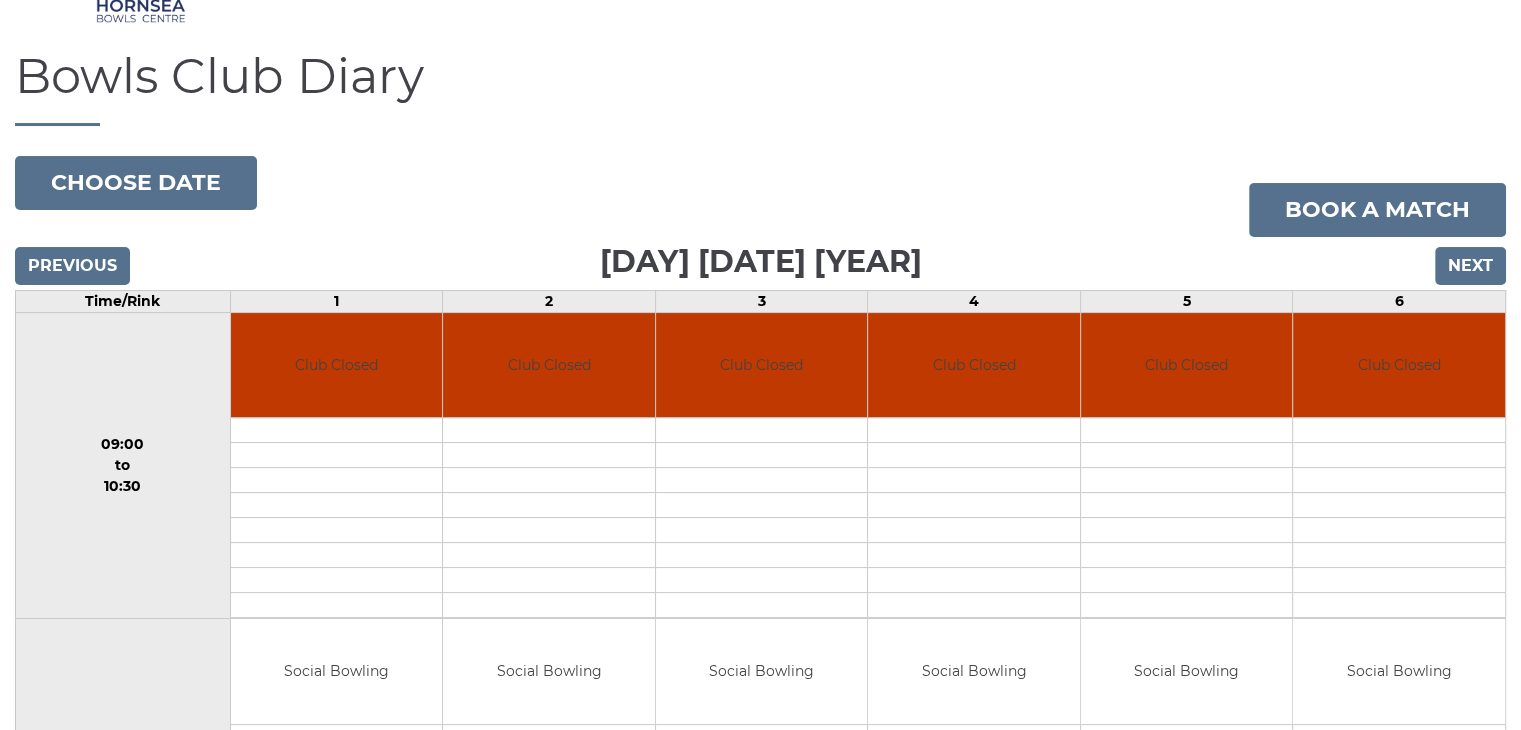 scroll, scrollTop: 100, scrollLeft: 0, axis: vertical 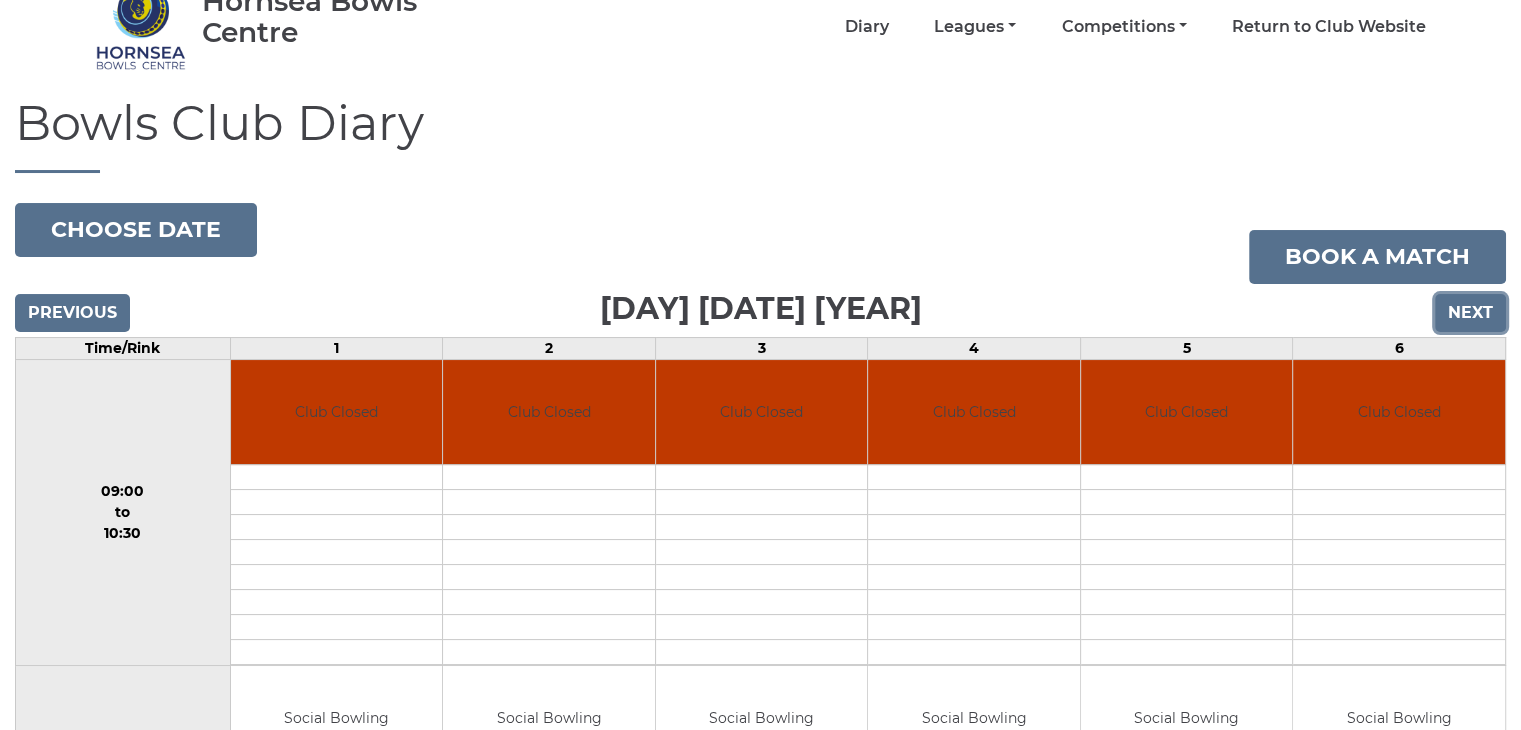 click on "Next" at bounding box center (1470, 313) 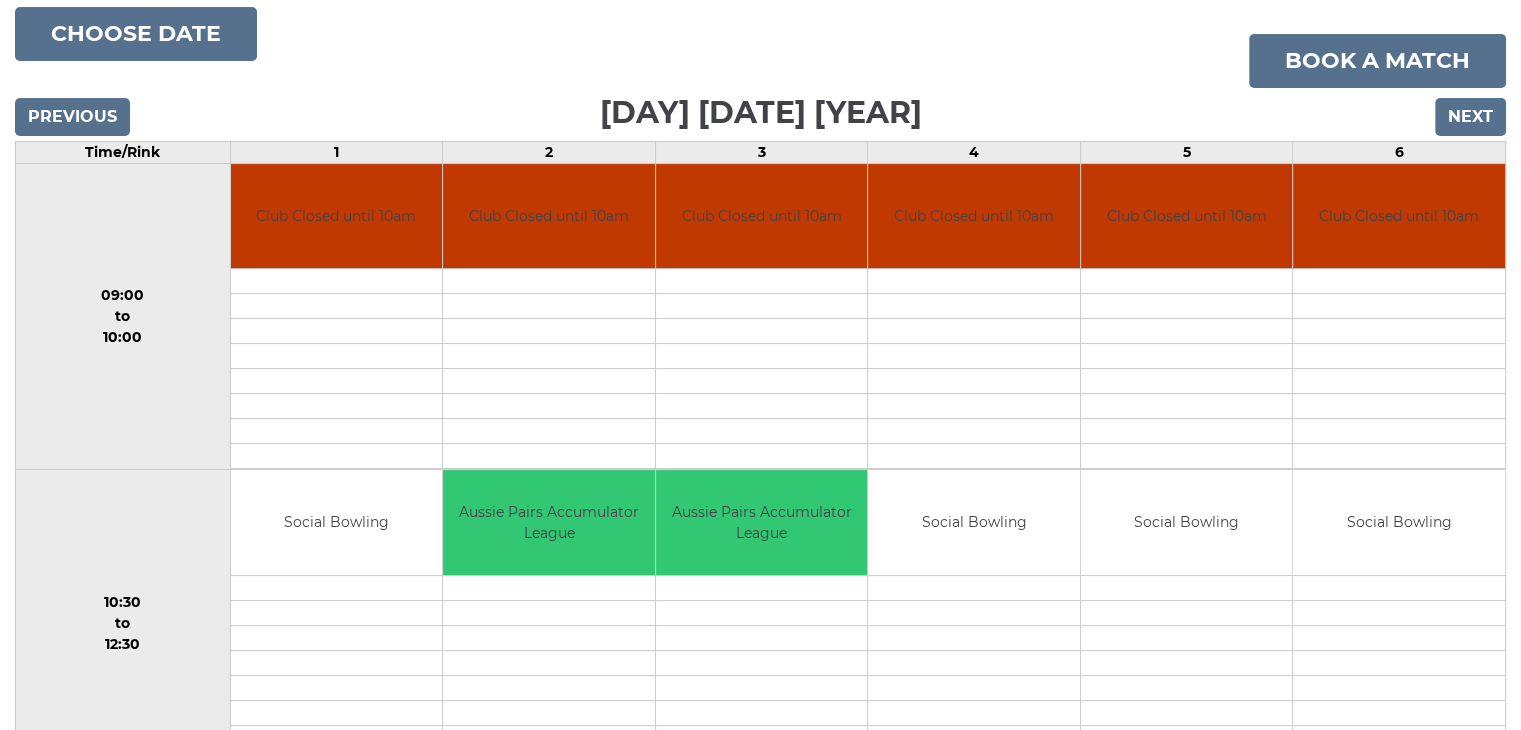 scroll, scrollTop: 0, scrollLeft: 0, axis: both 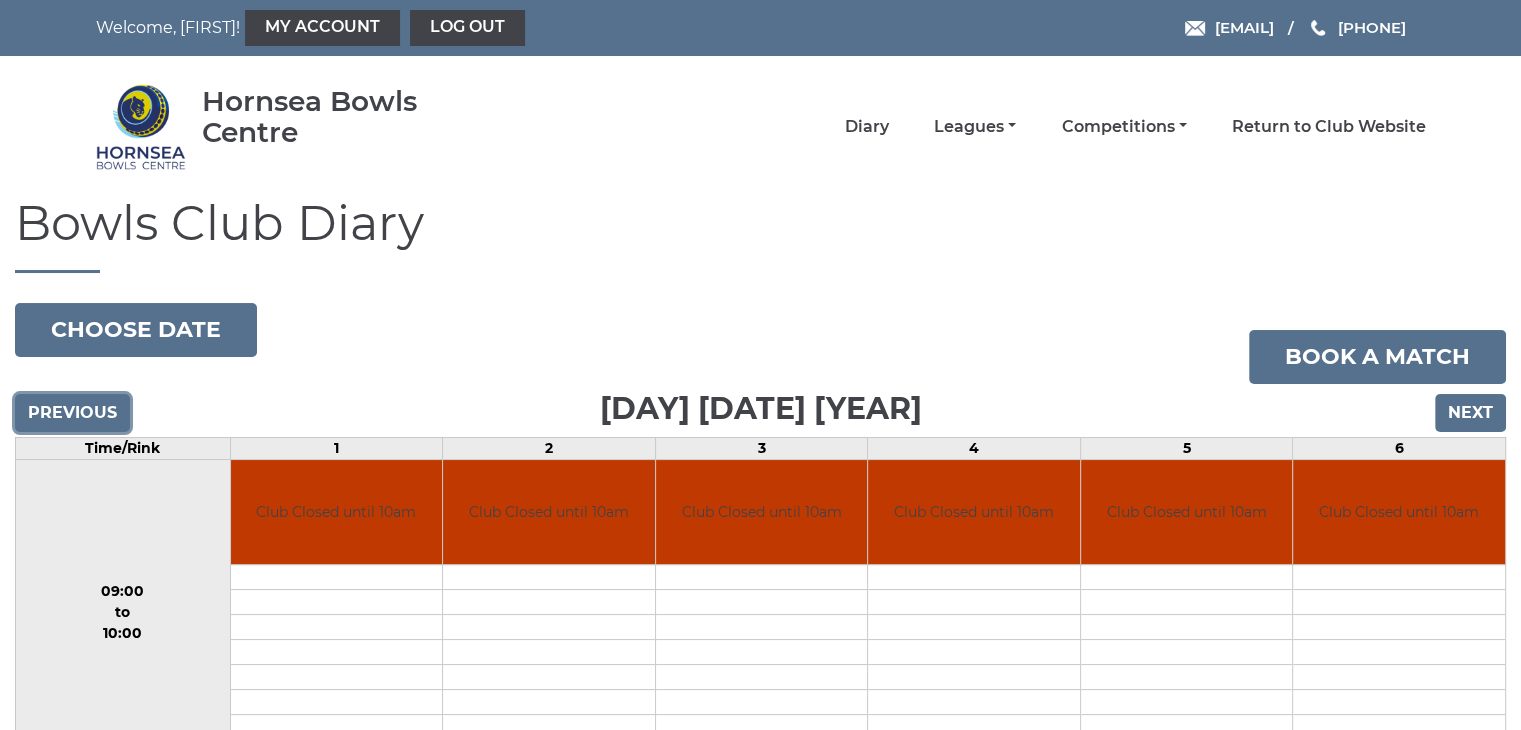 click on "Previous" at bounding box center [72, 413] 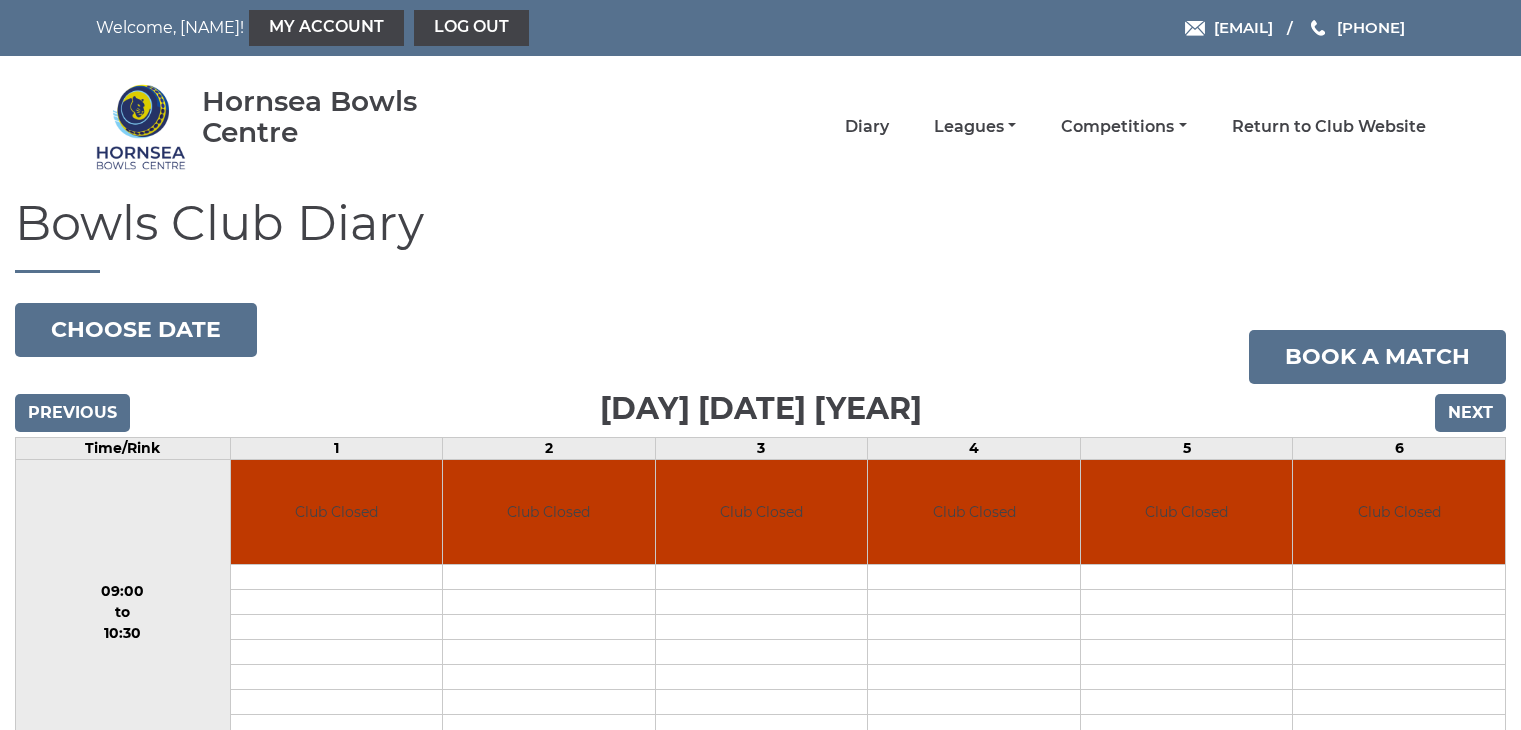 scroll, scrollTop: 0, scrollLeft: 0, axis: both 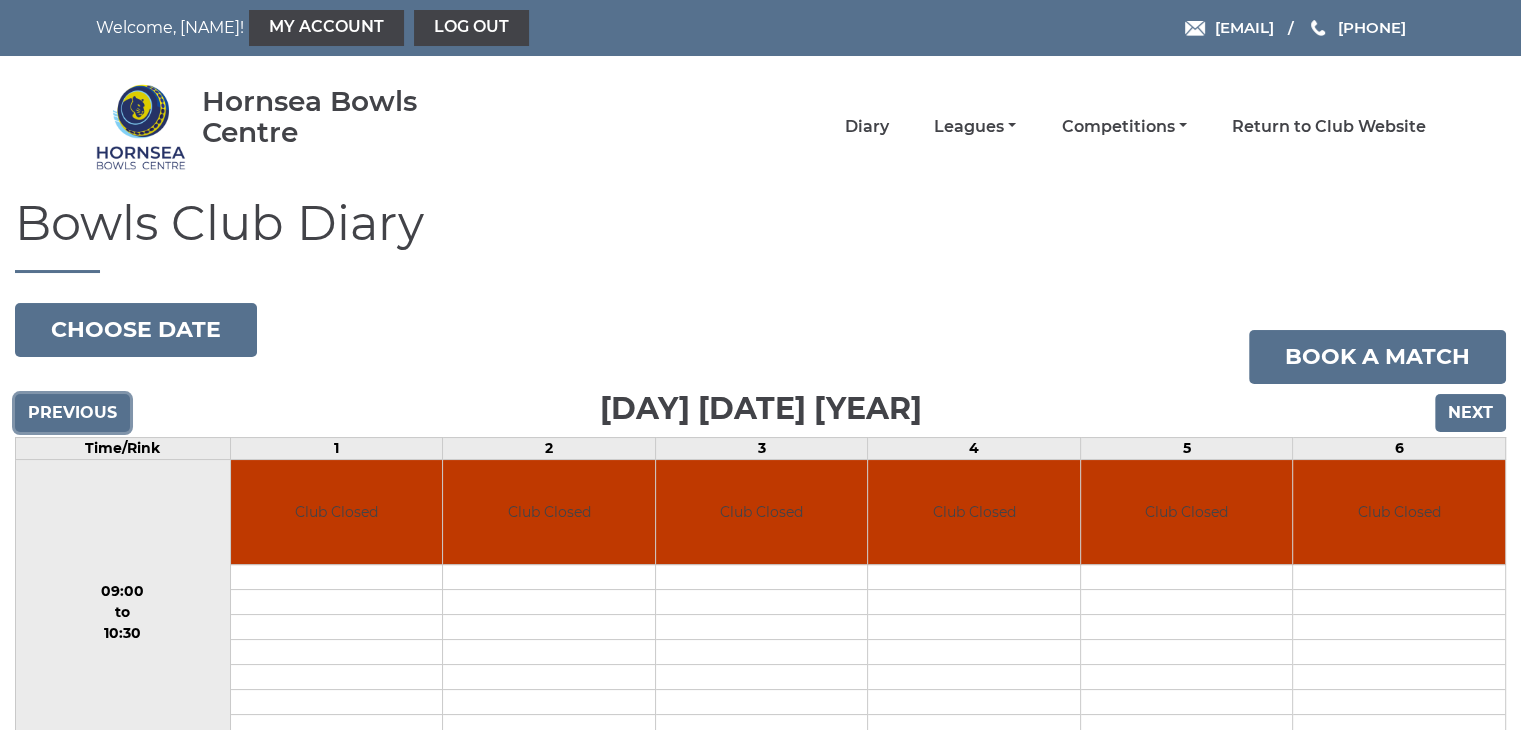 click on "Previous" at bounding box center (72, 413) 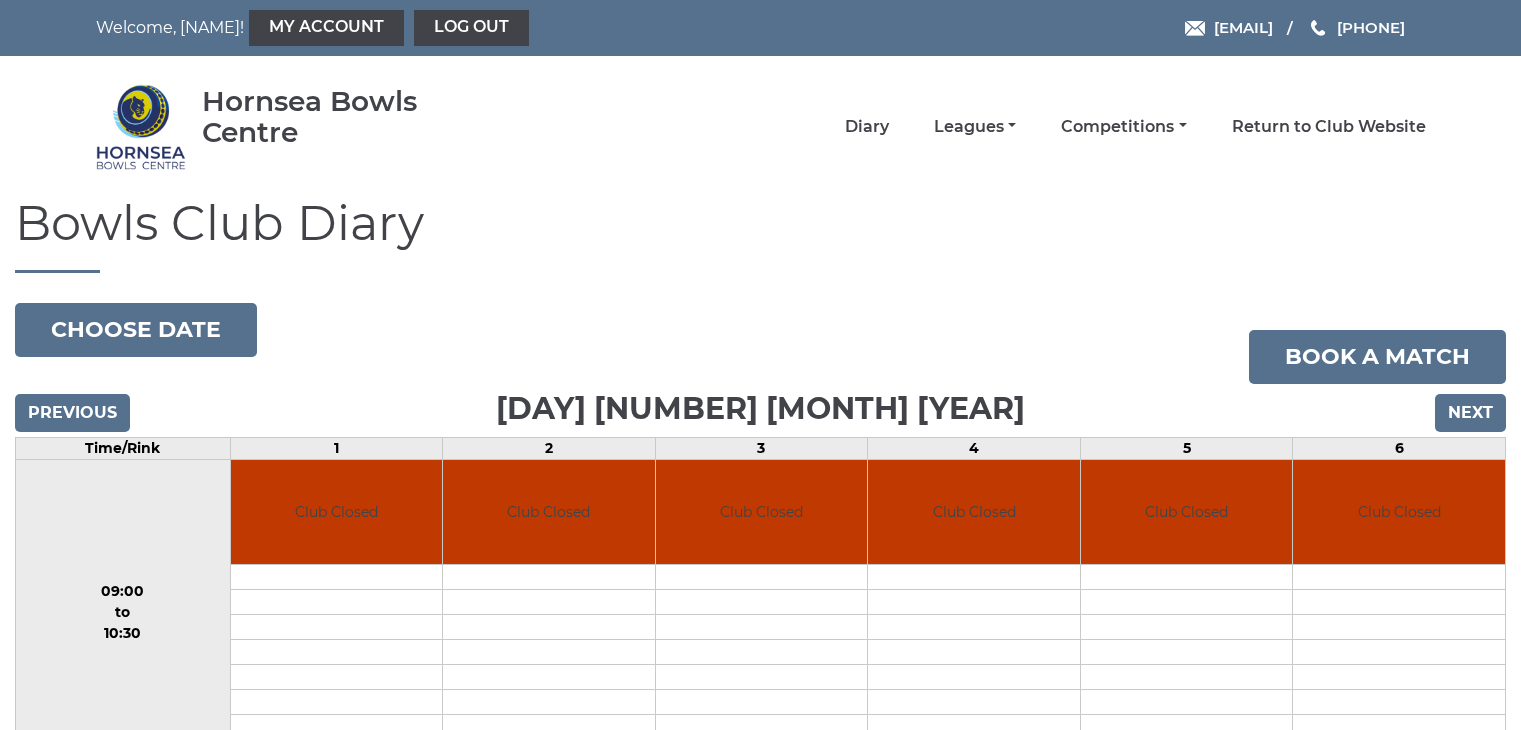 scroll, scrollTop: 0, scrollLeft: 0, axis: both 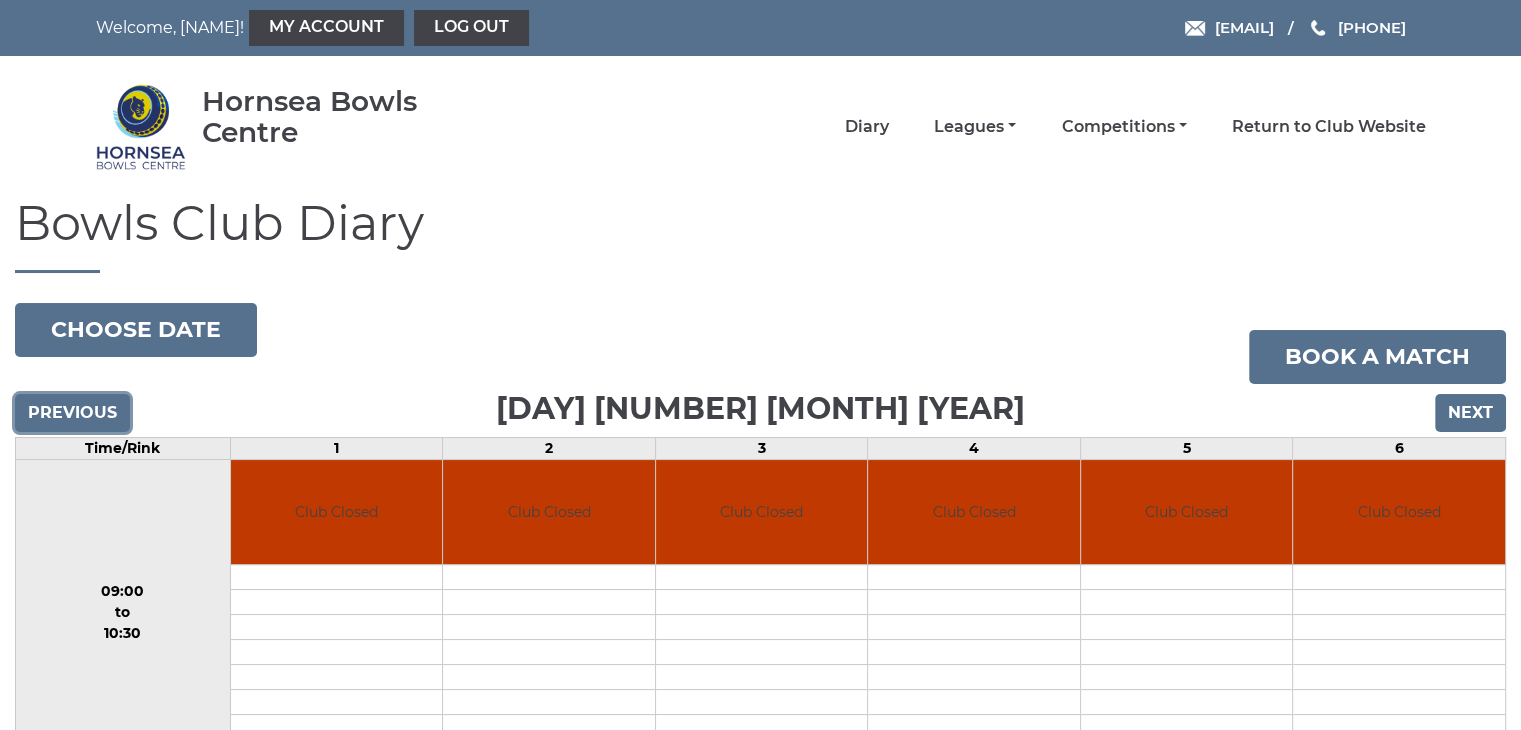 click on "Previous" at bounding box center (72, 413) 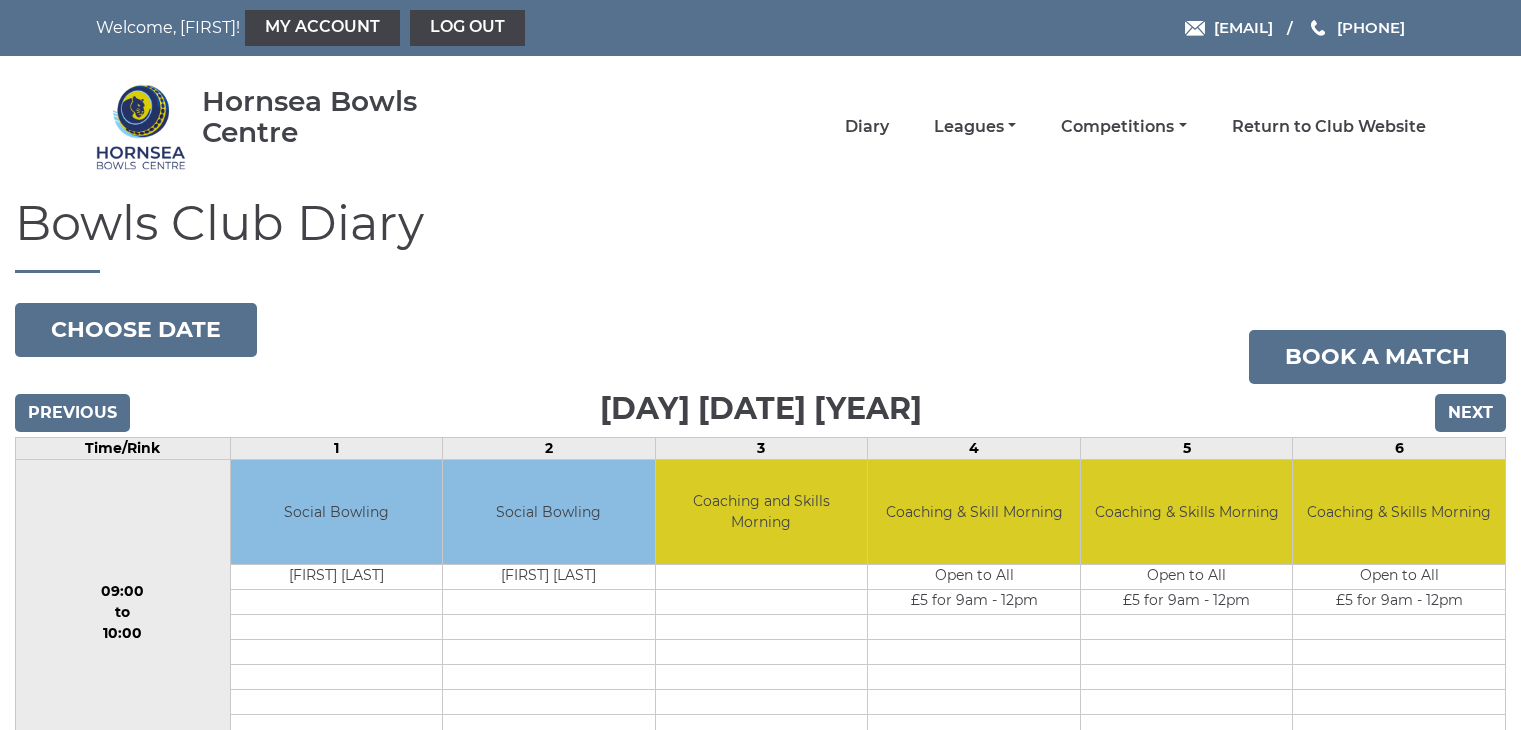 scroll, scrollTop: 0, scrollLeft: 0, axis: both 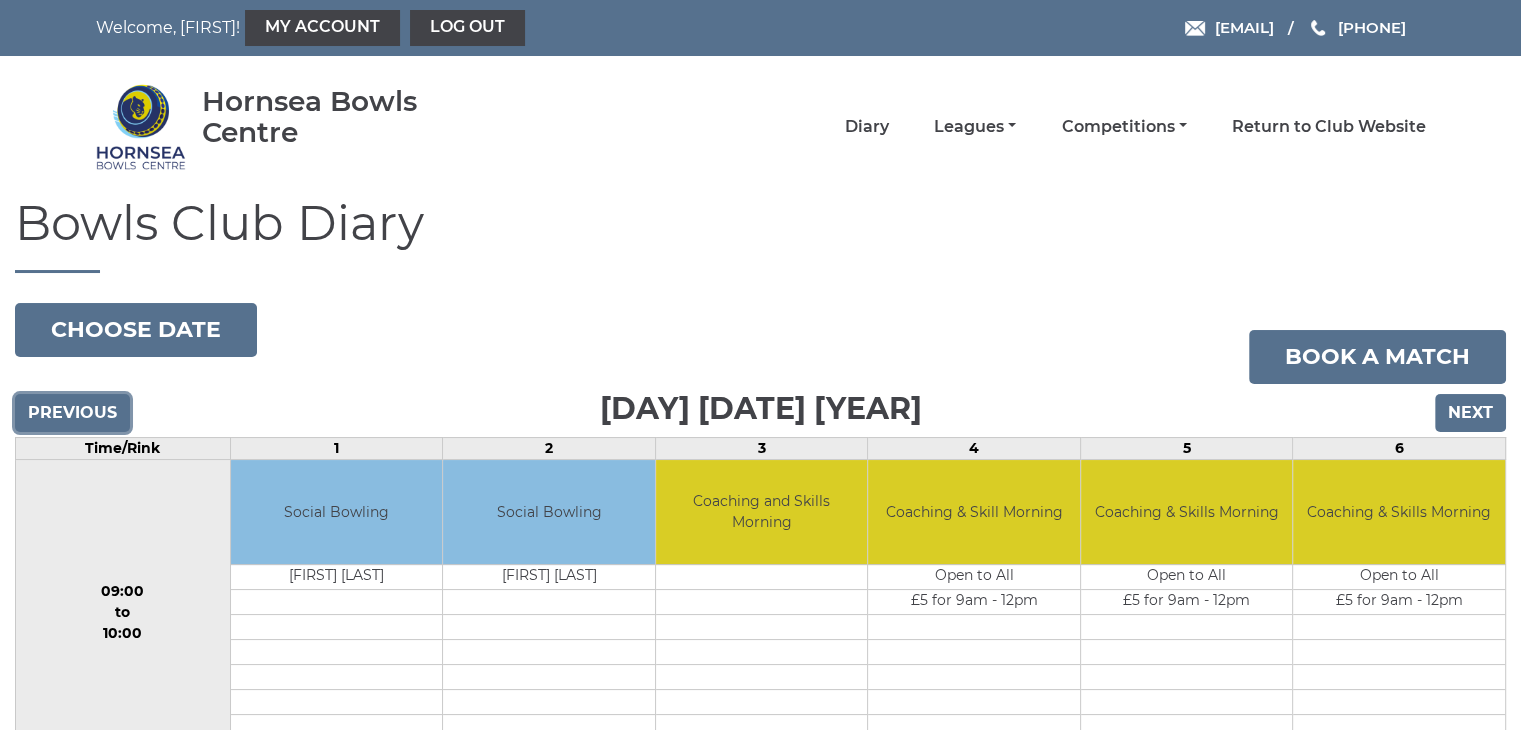 click on "Previous" at bounding box center [72, 413] 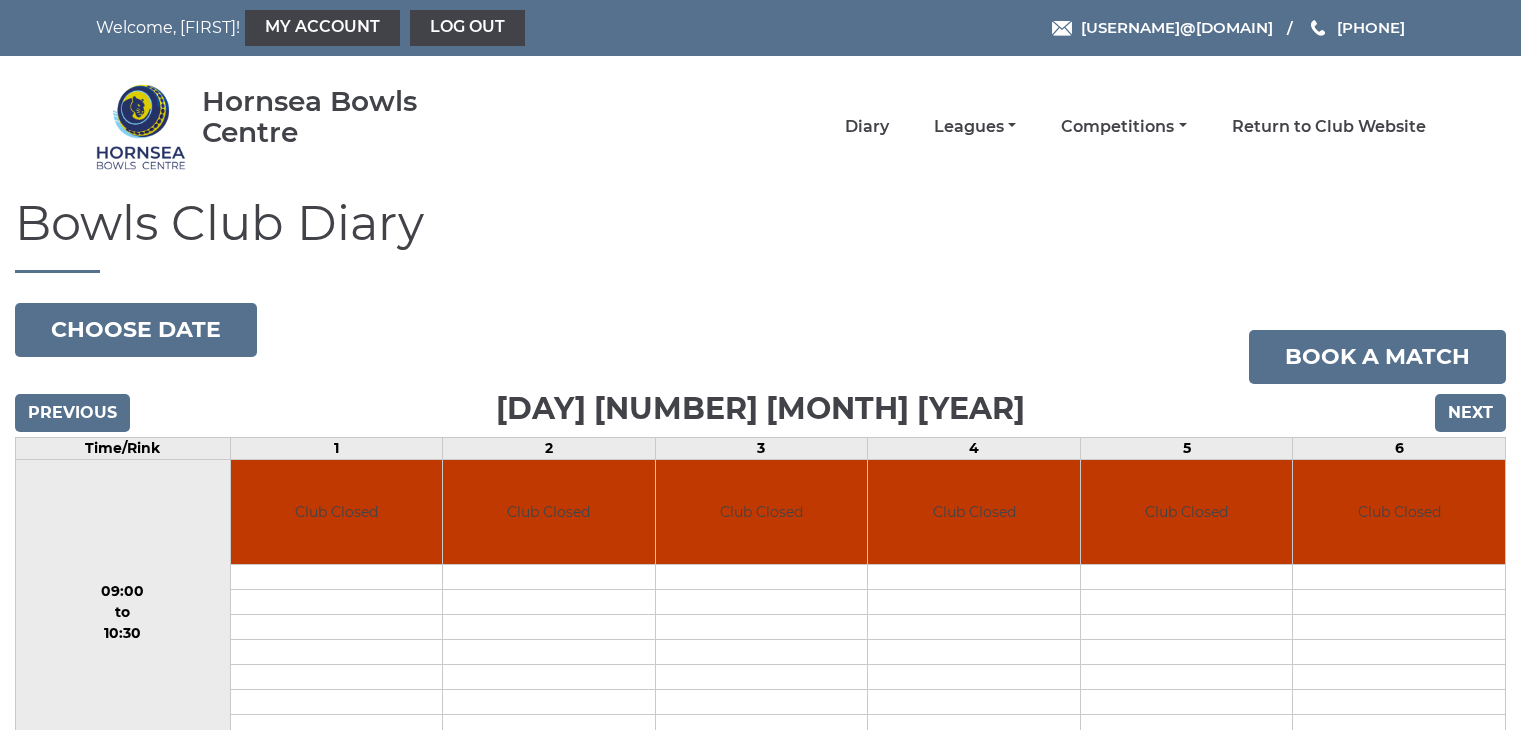scroll, scrollTop: 0, scrollLeft: 0, axis: both 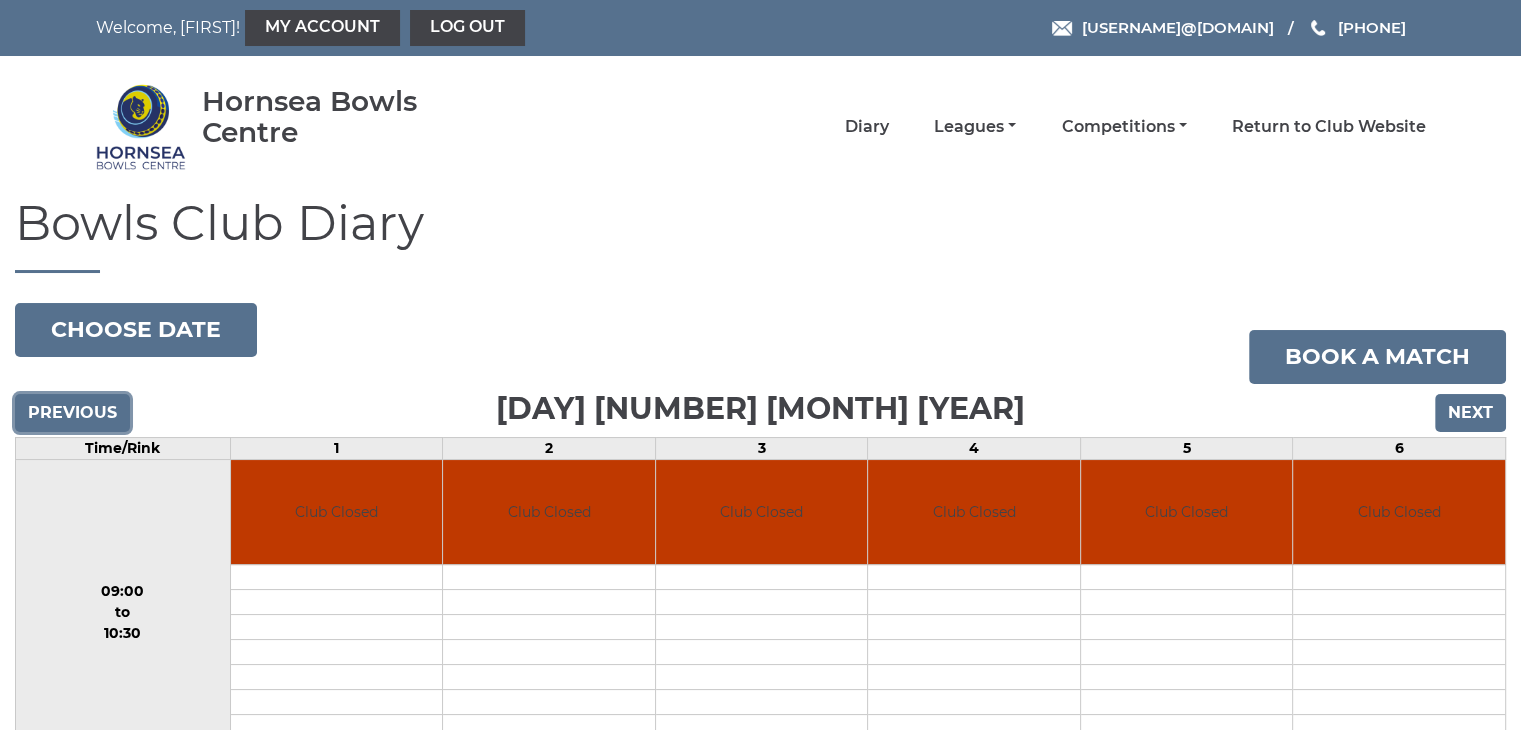 drag, startPoint x: 0, startPoint y: 0, endPoint x: 48, endPoint y: 397, distance: 399.89124 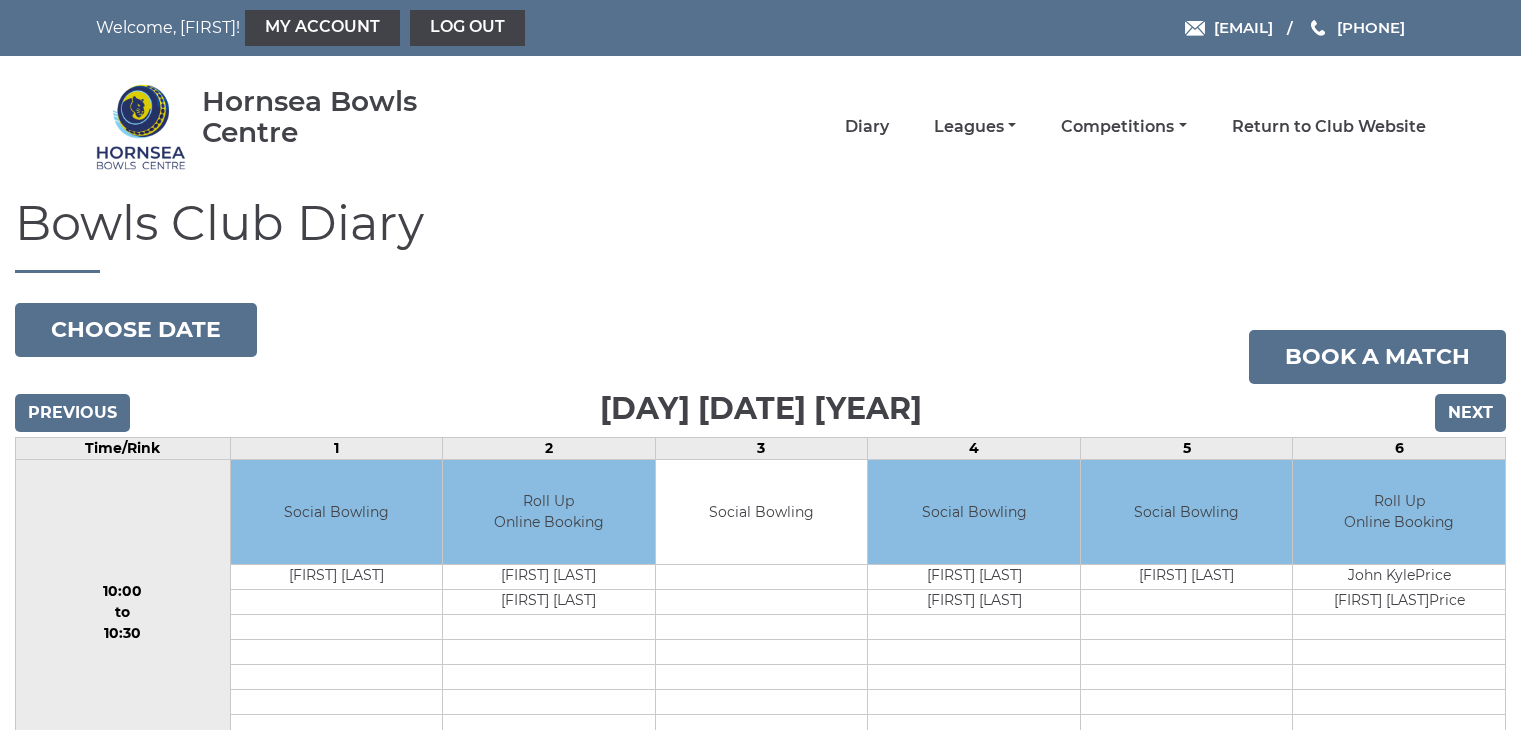 scroll, scrollTop: 0, scrollLeft: 0, axis: both 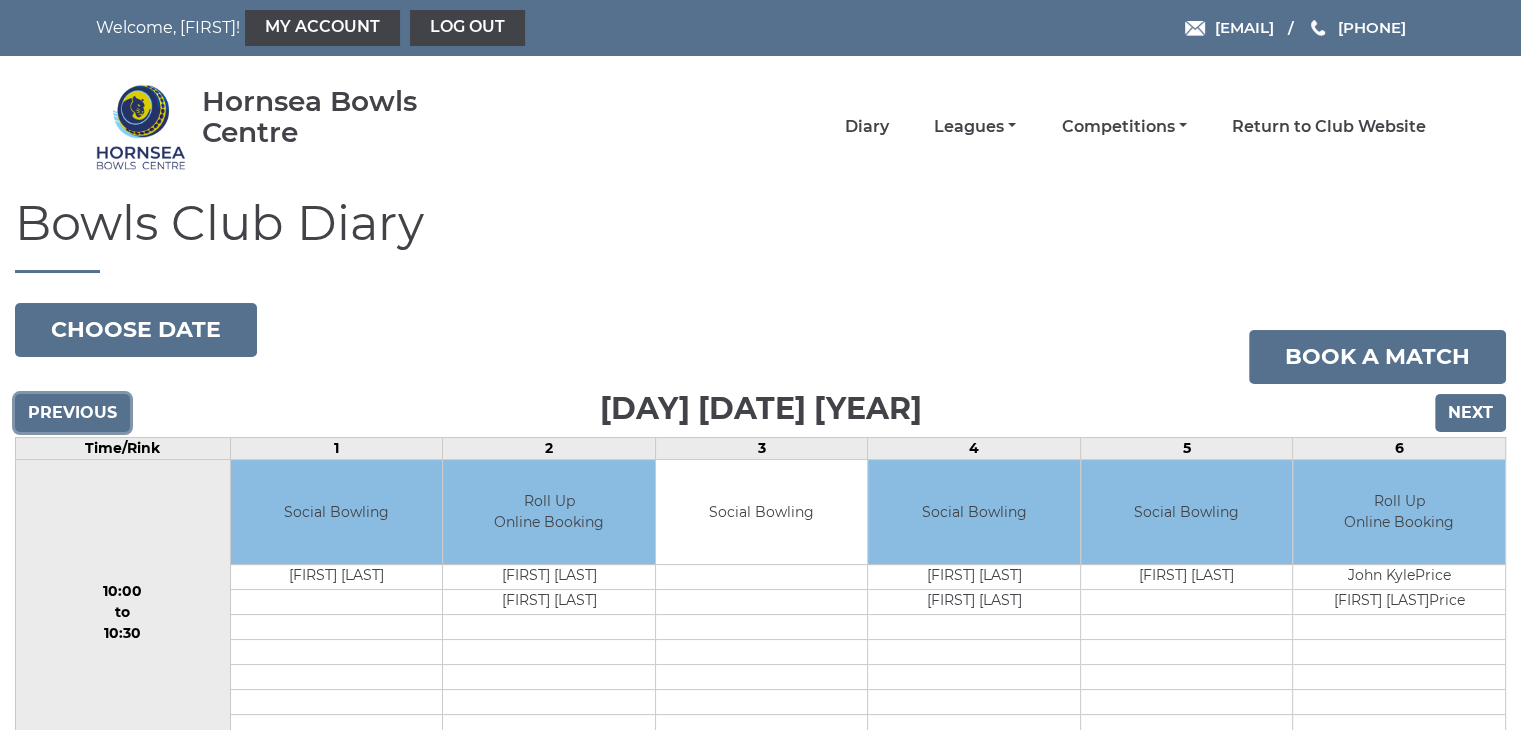 click on "Previous" at bounding box center [72, 413] 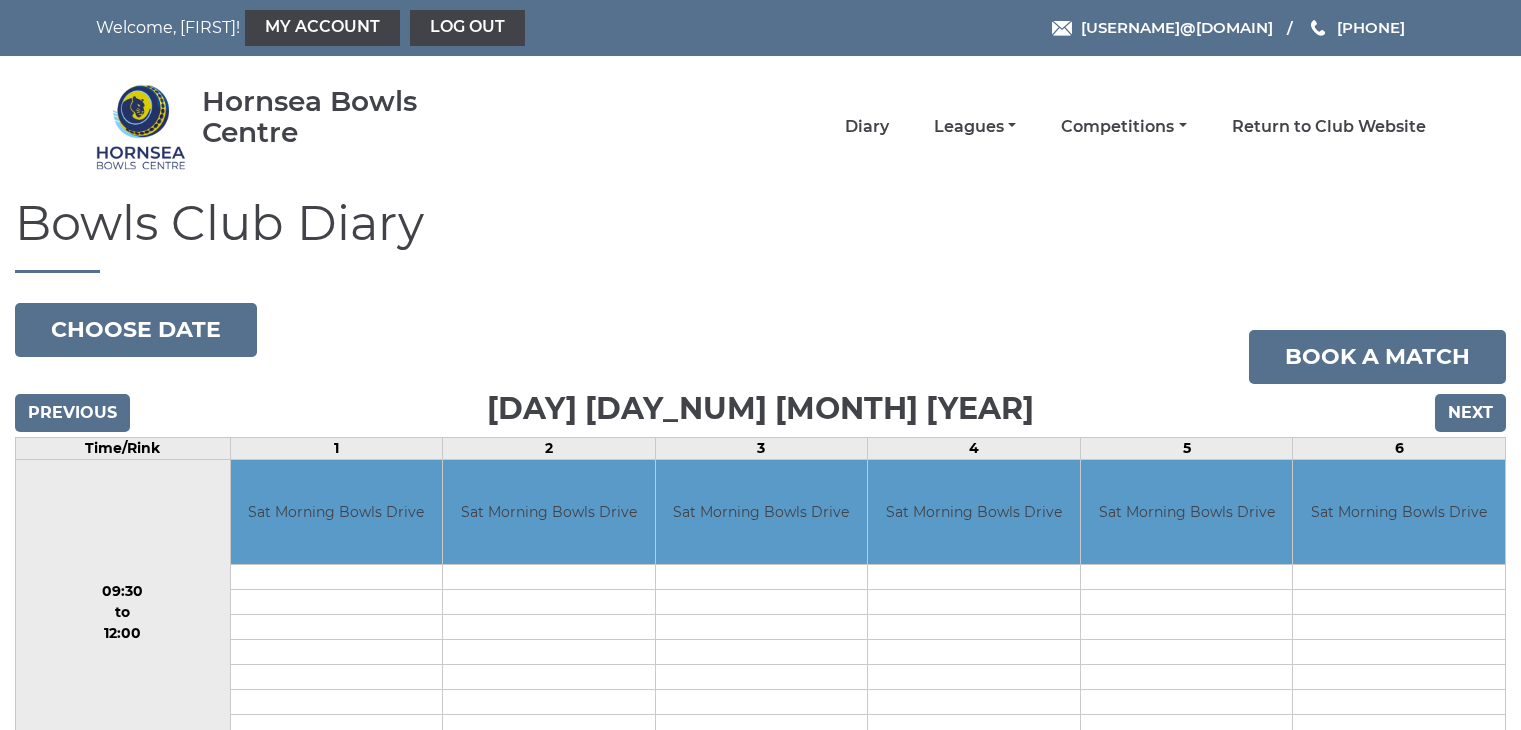 scroll, scrollTop: 0, scrollLeft: 0, axis: both 